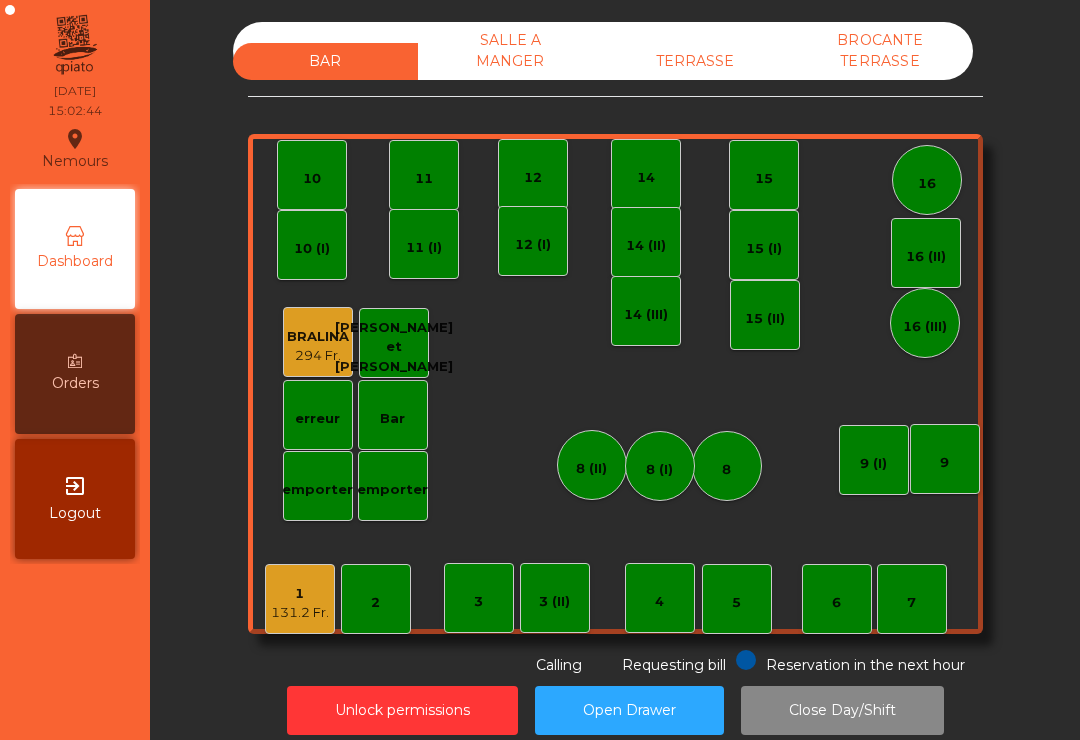 scroll, scrollTop: 0, scrollLeft: 0, axis: both 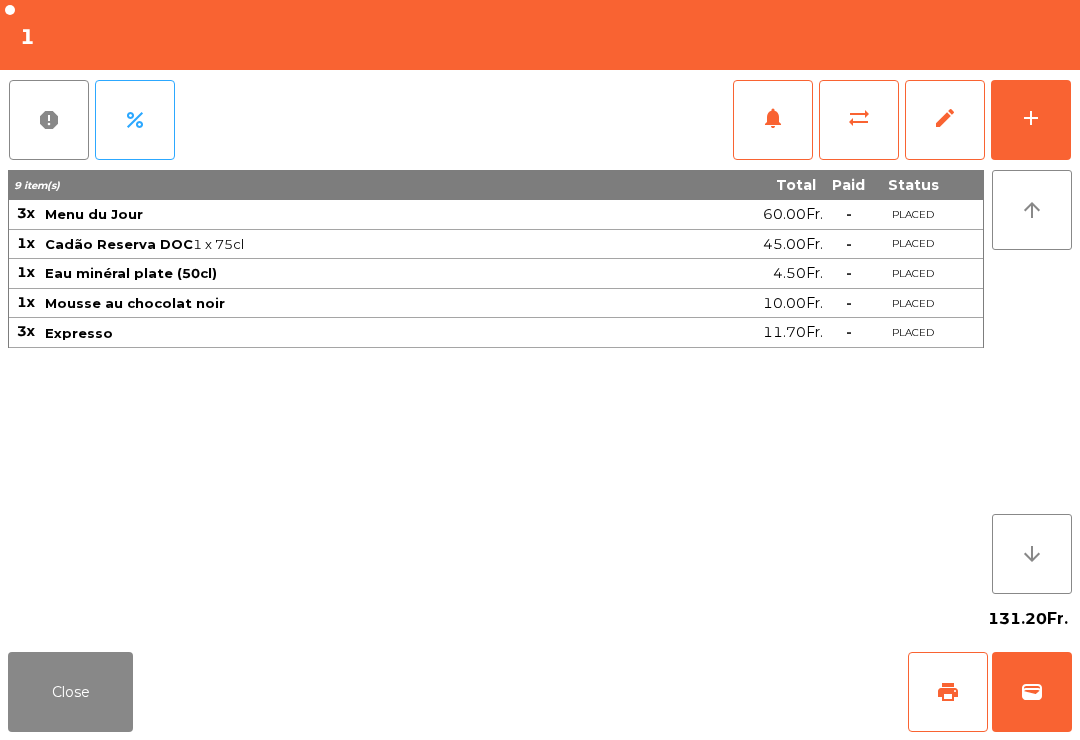 click on "add" 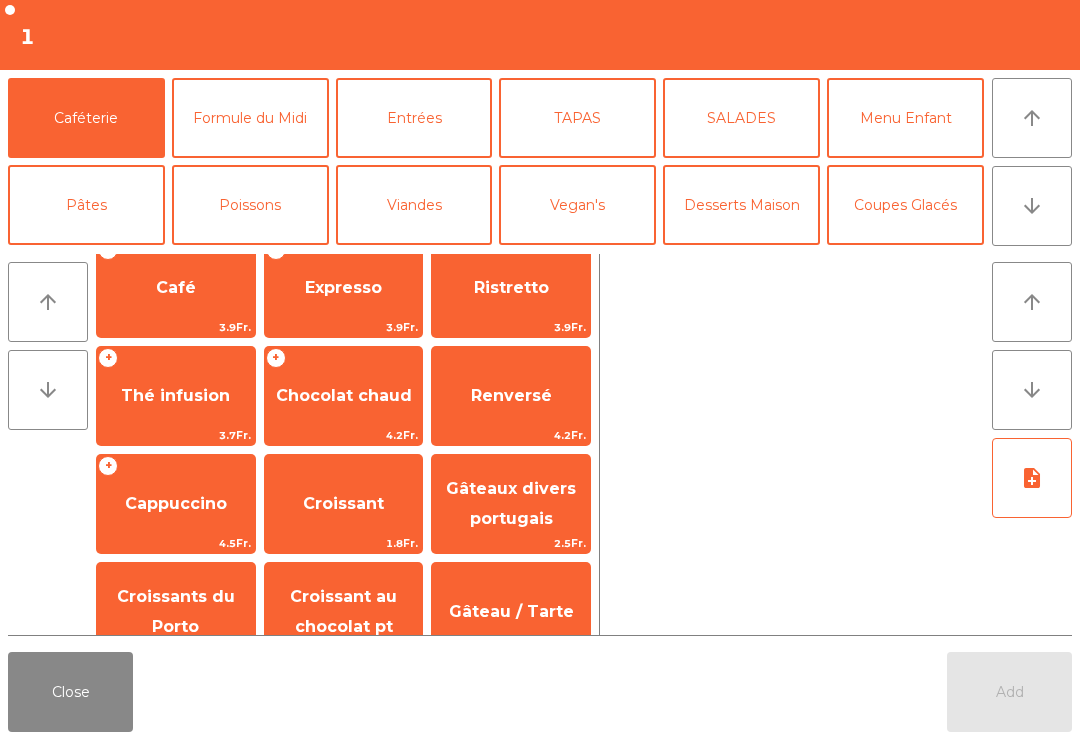 scroll, scrollTop: 22, scrollLeft: 0, axis: vertical 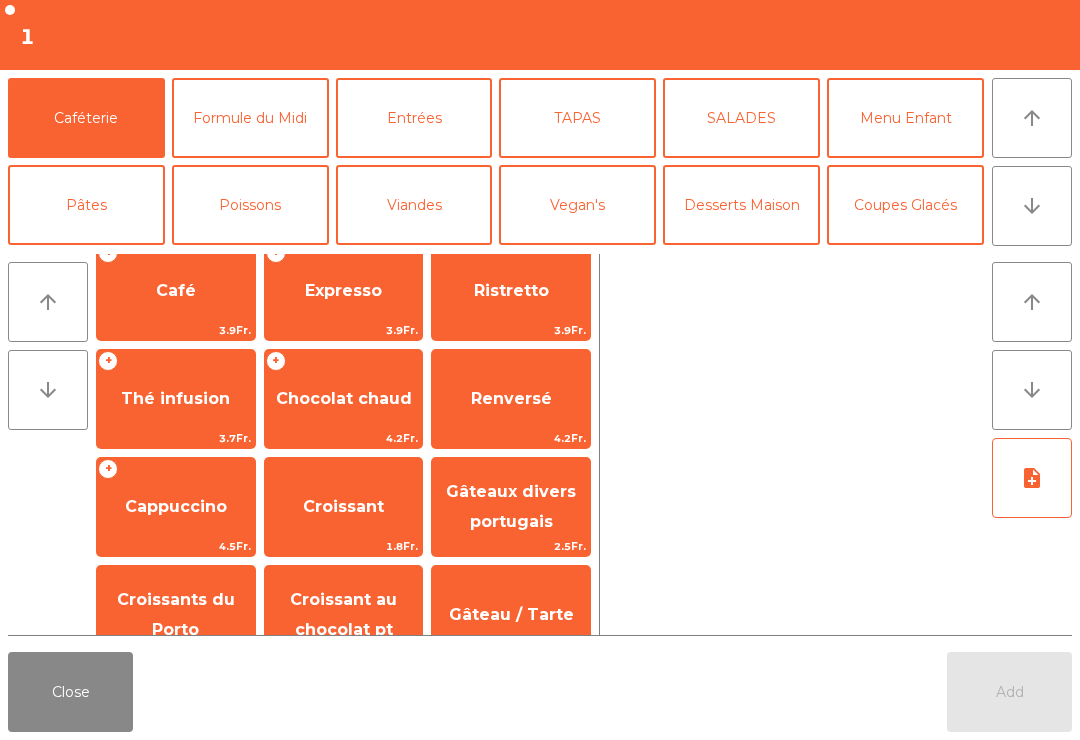 click on "Close" 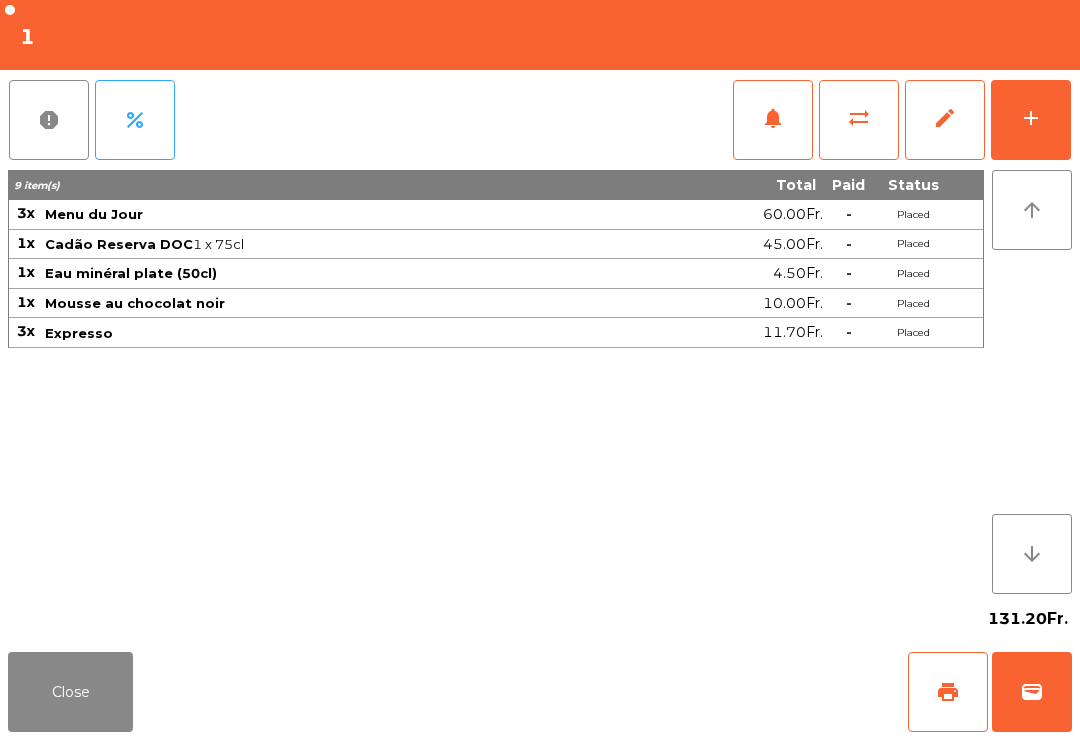 click on "Close" 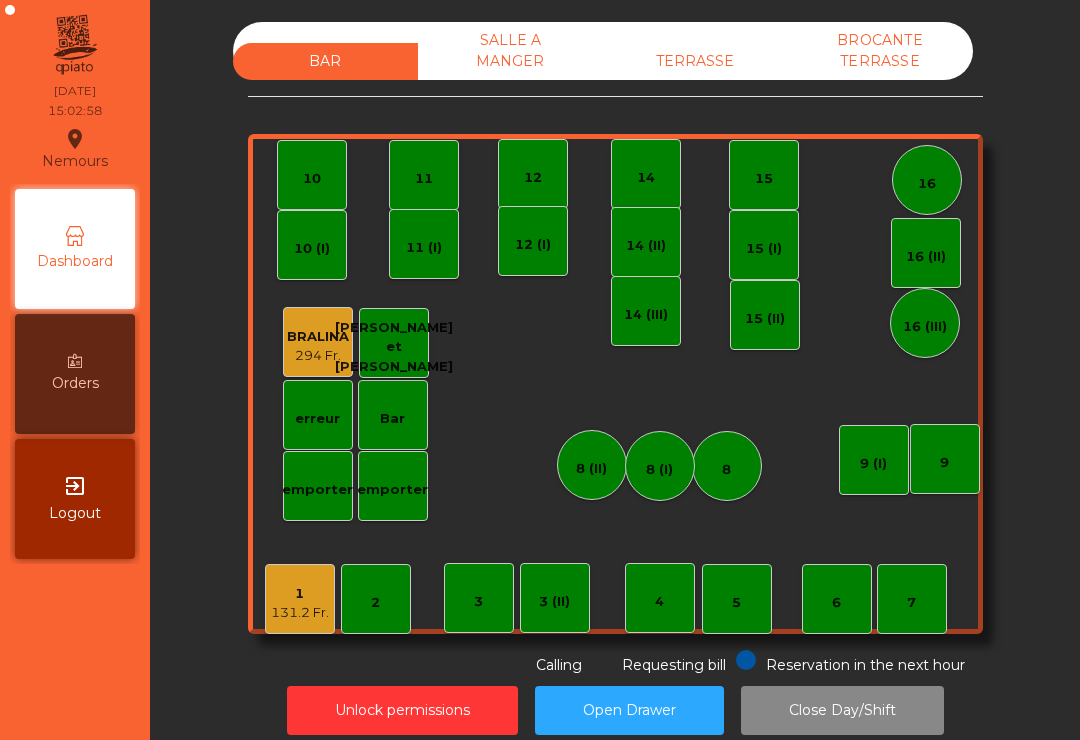 scroll, scrollTop: 0, scrollLeft: 0, axis: both 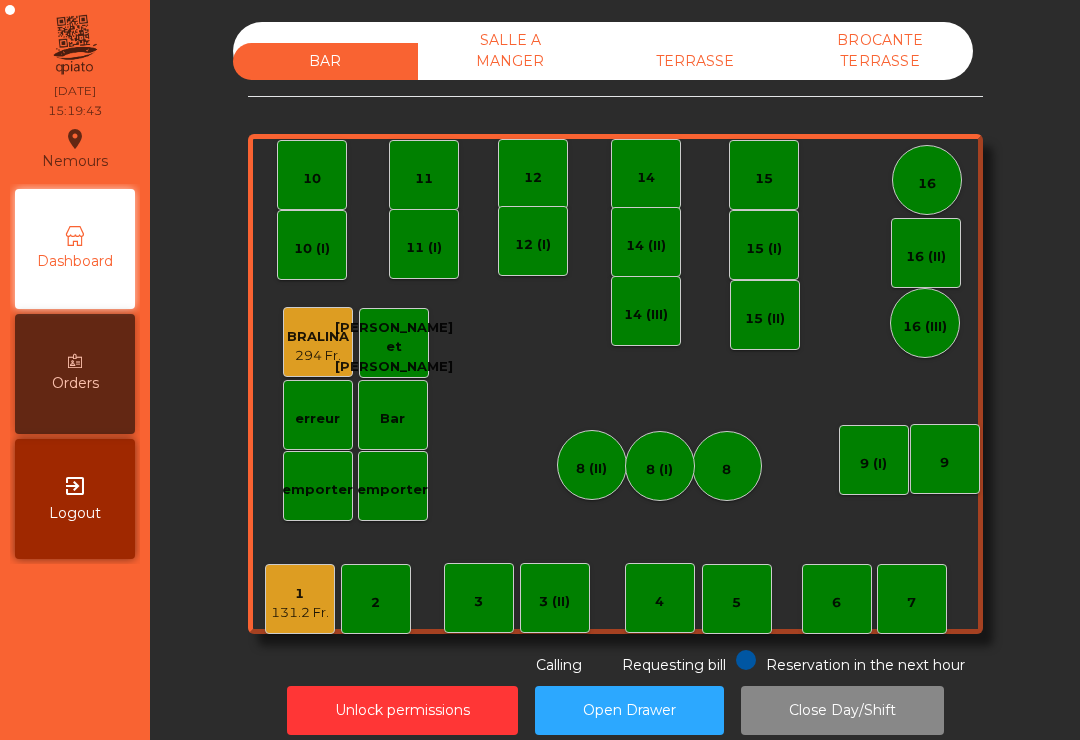 click on "TERRASSE" 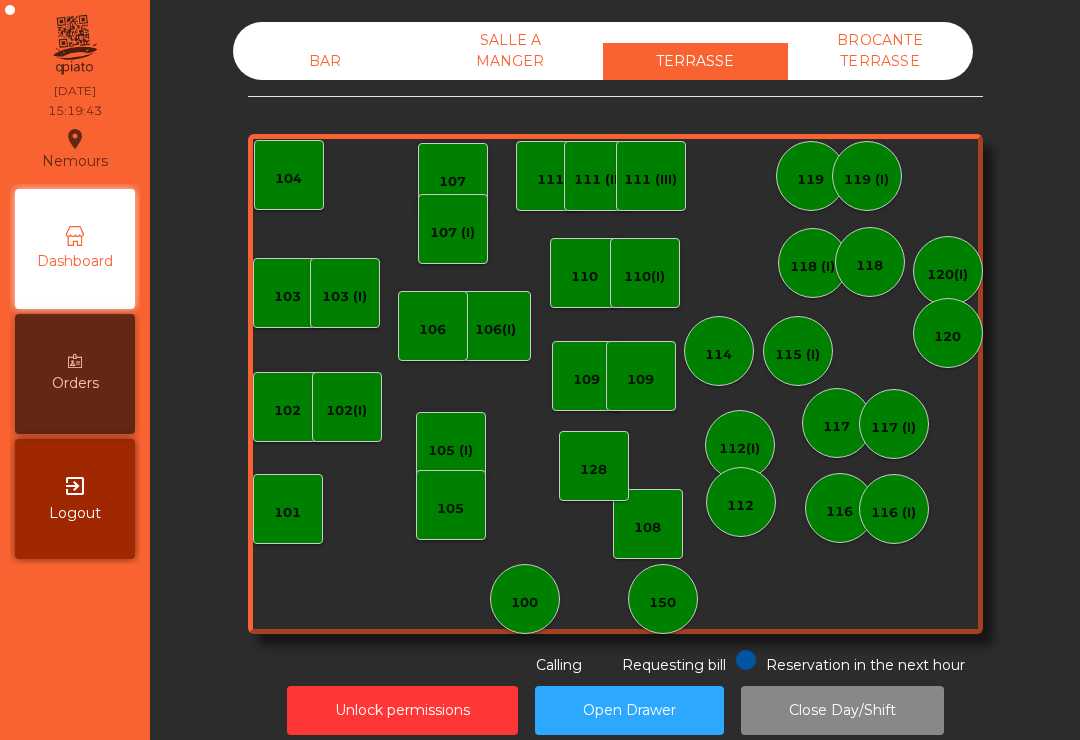 click on "100" 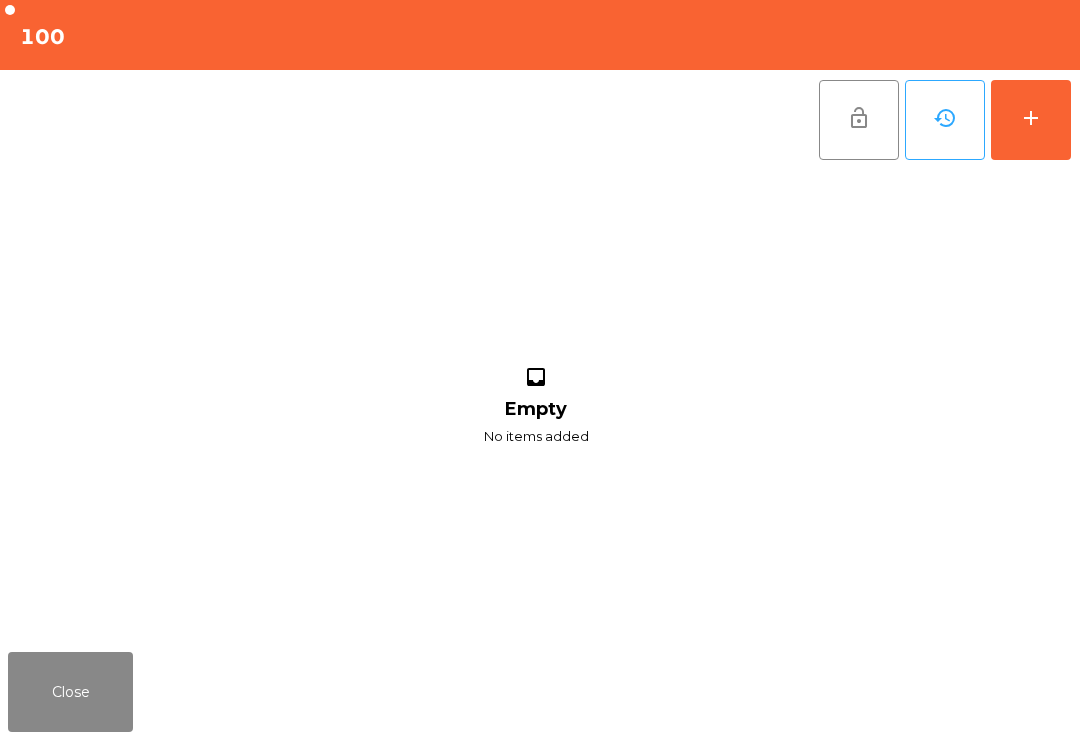 click on "add" 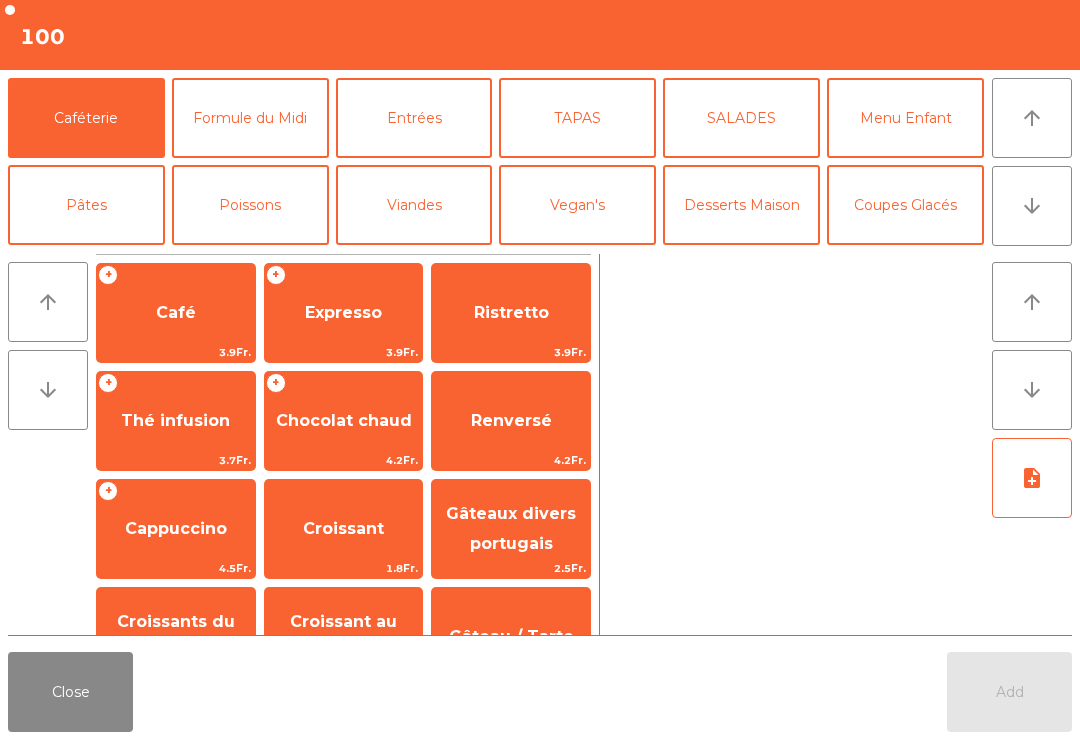 click on "Expresso" 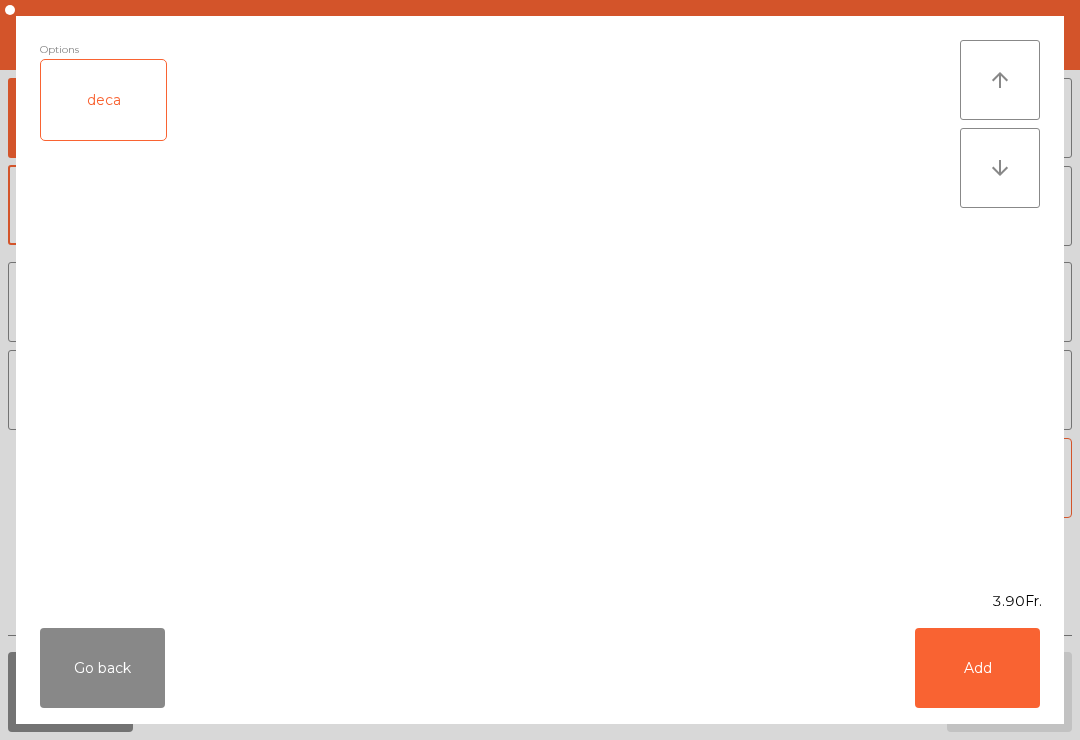 click on "Add" 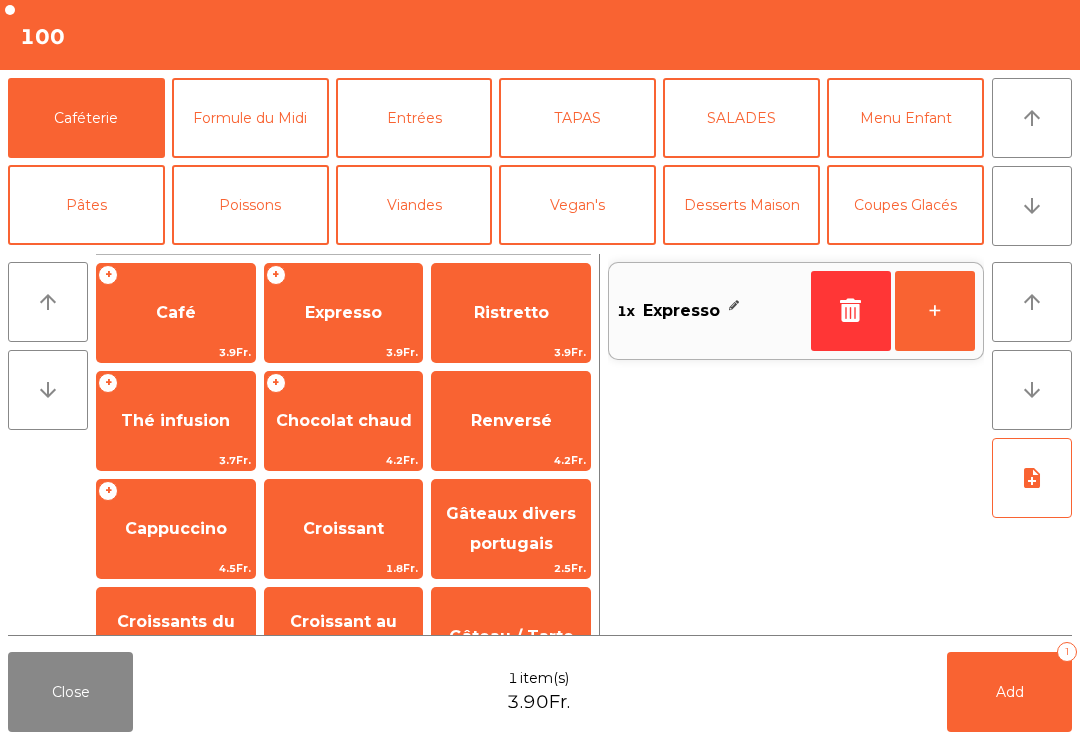 click on "Add" 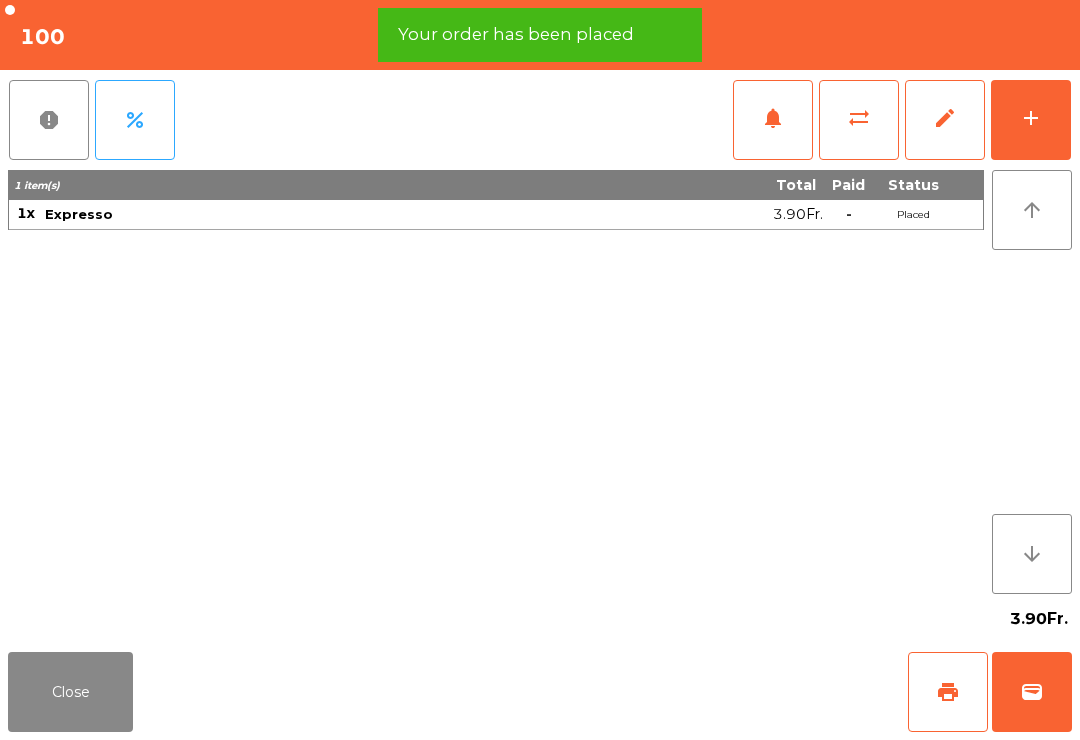 click on "print" 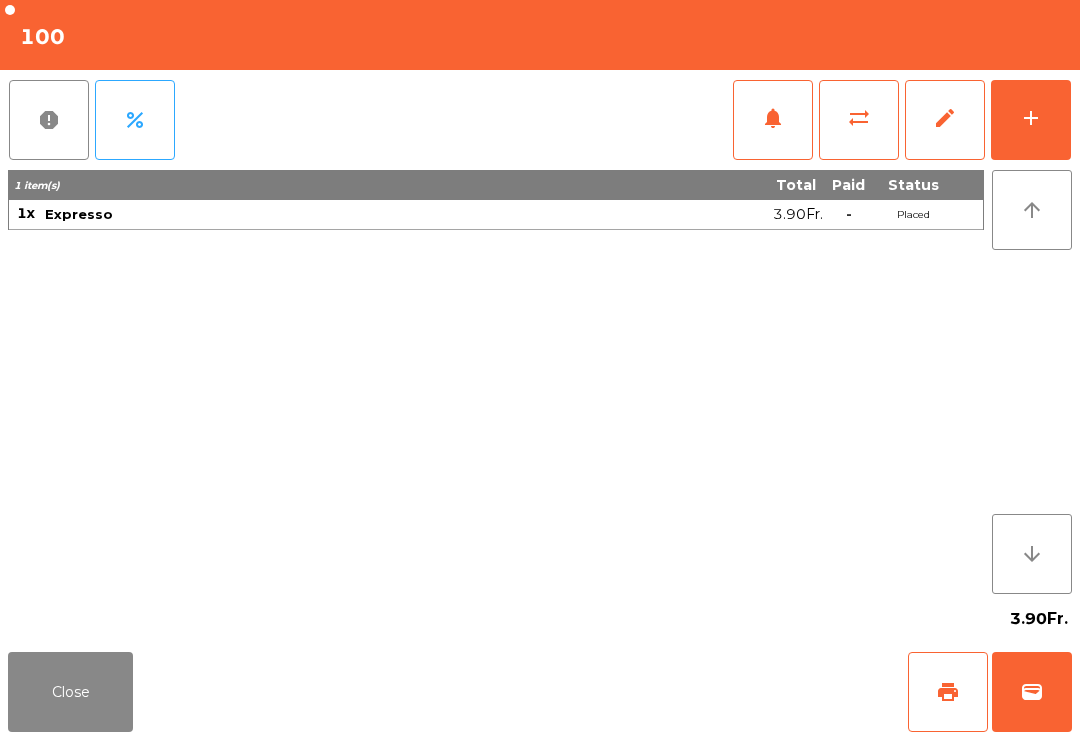 click on "wallet" 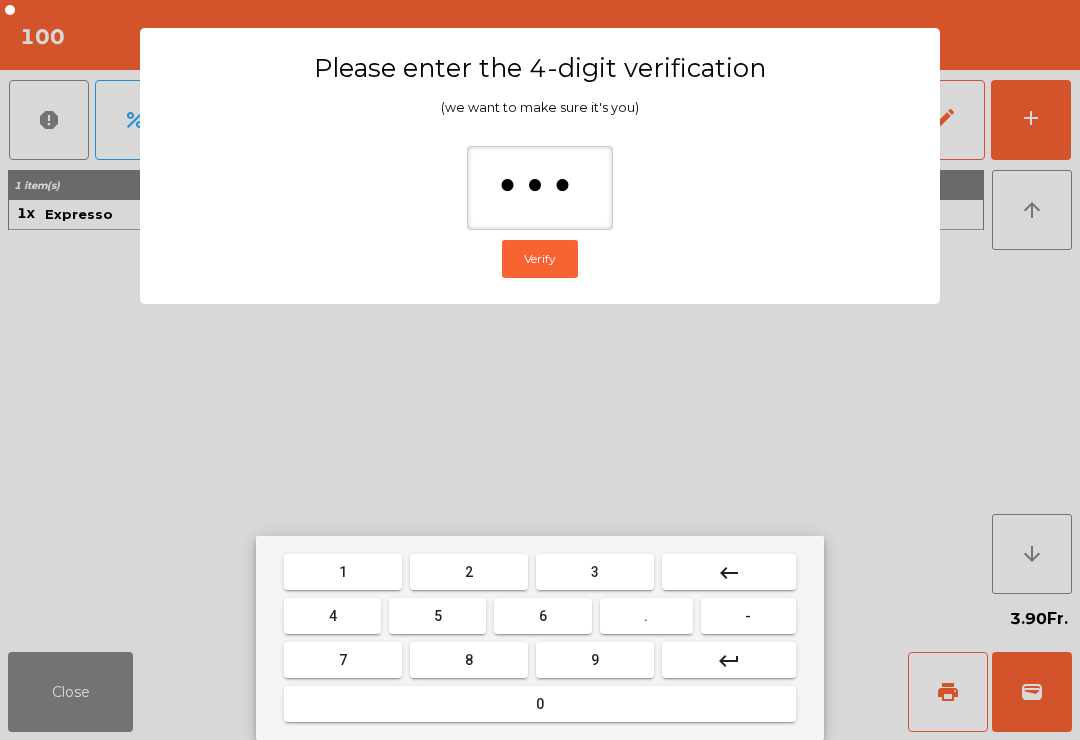 type on "****" 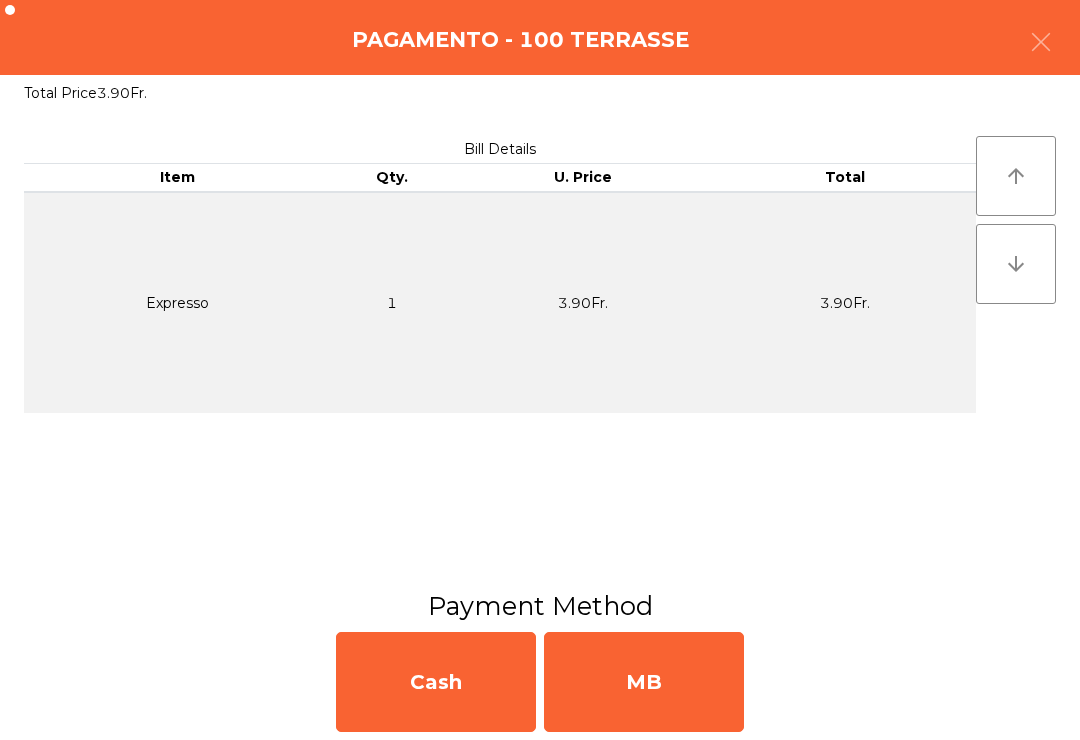 click on "MB" 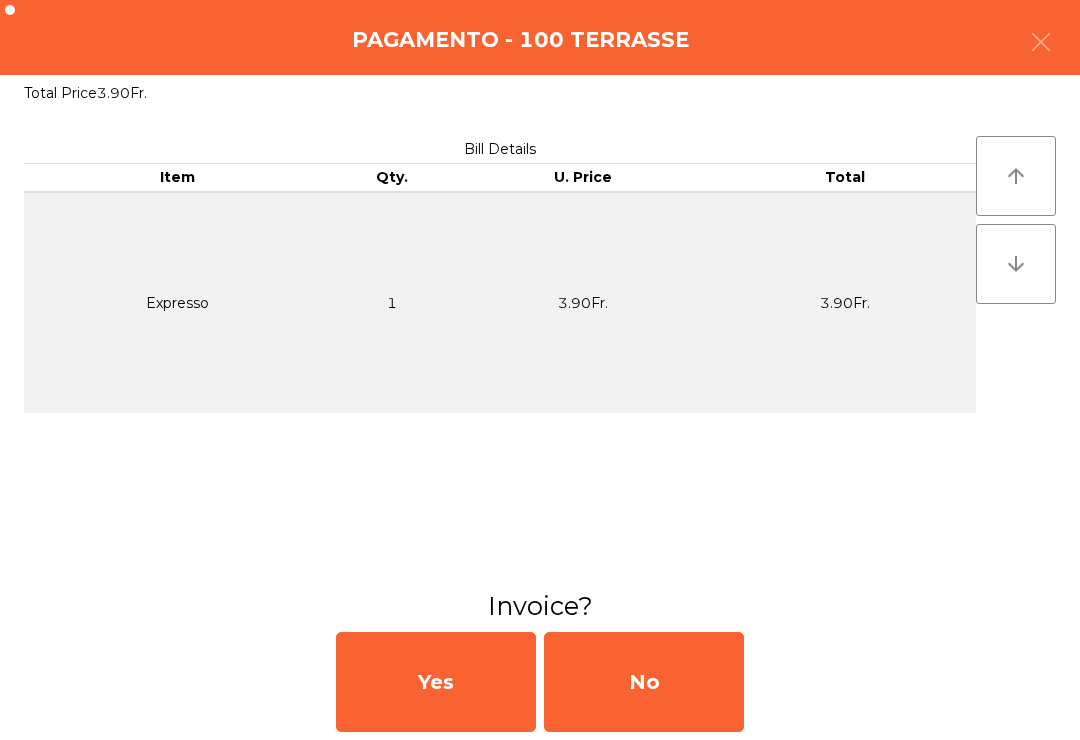 click on "No" 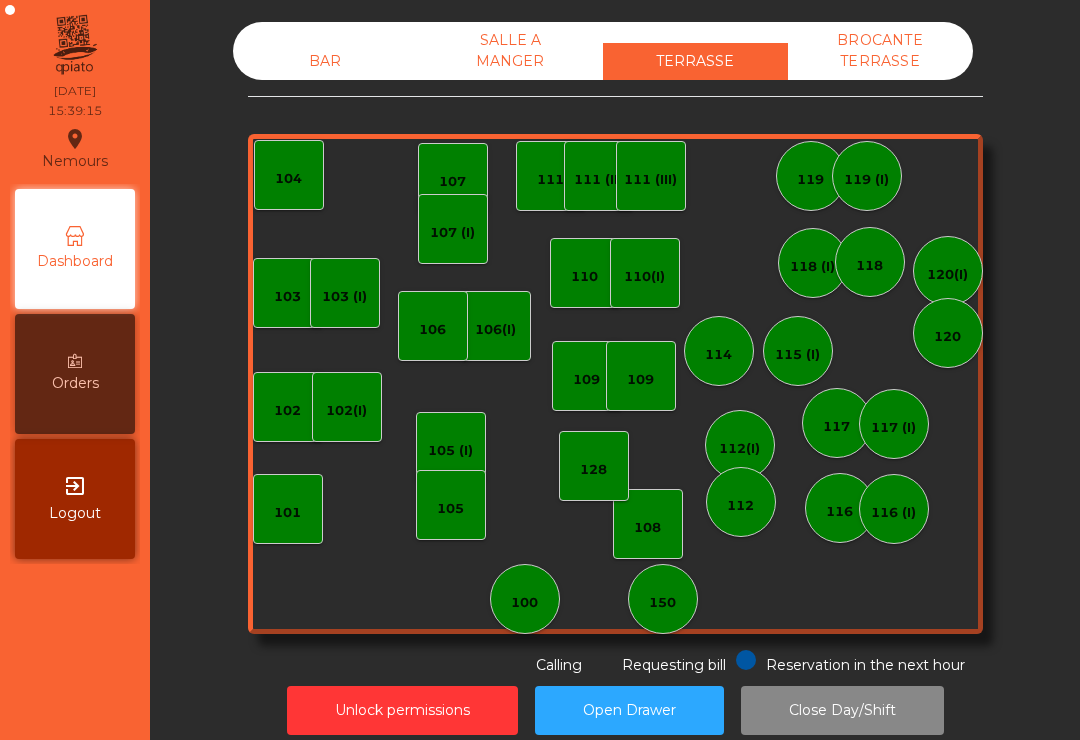 click on "BAR" 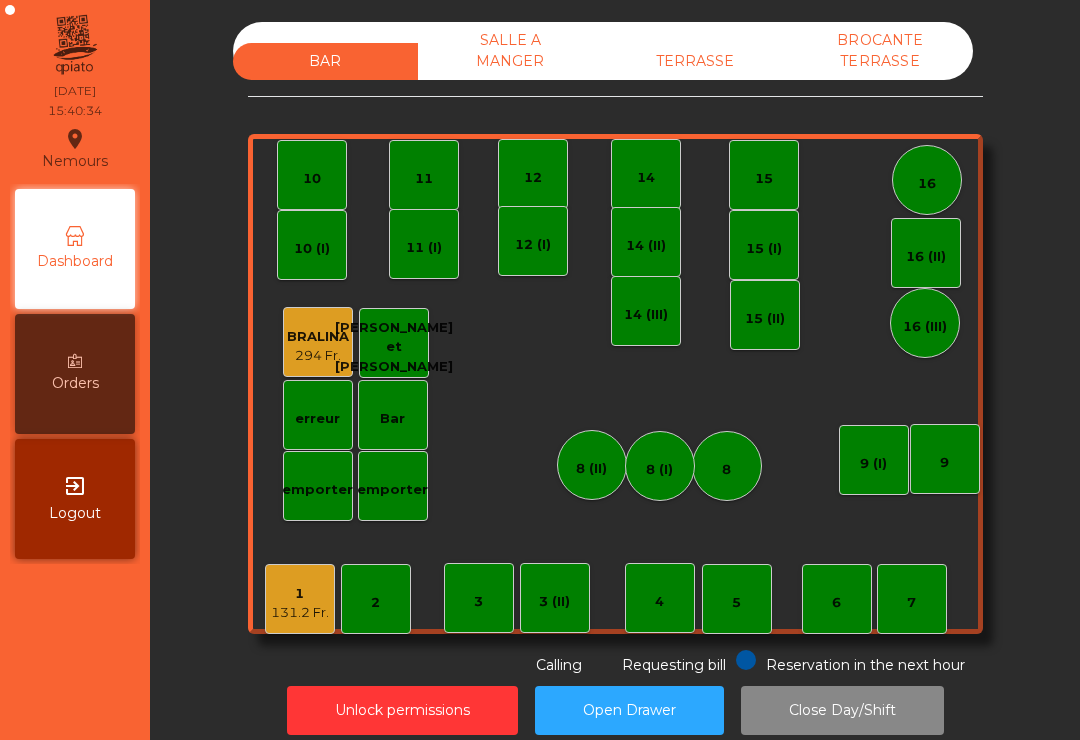 click on "TERRASSE" 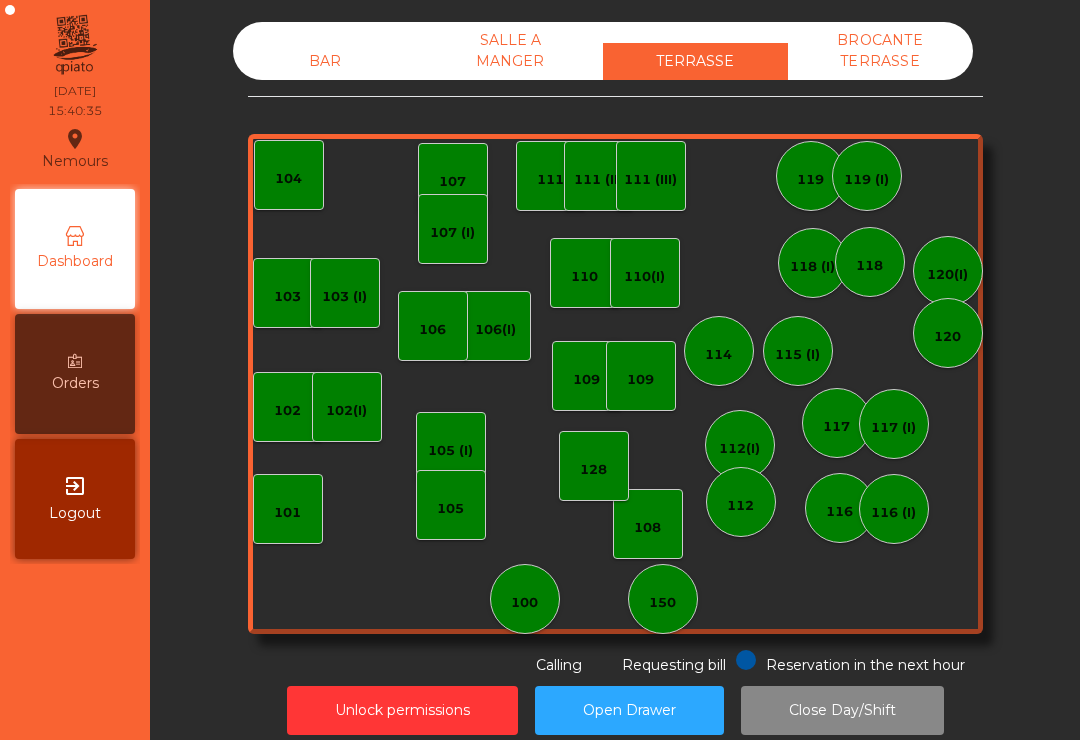 click on "100" 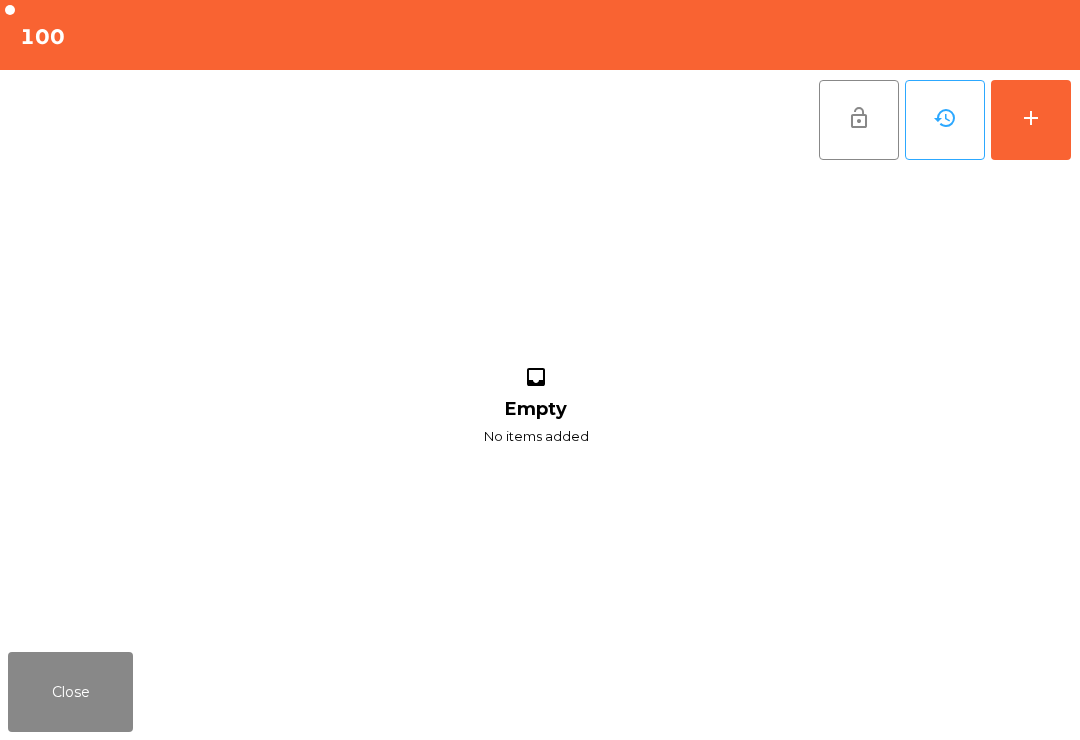 click on "add" 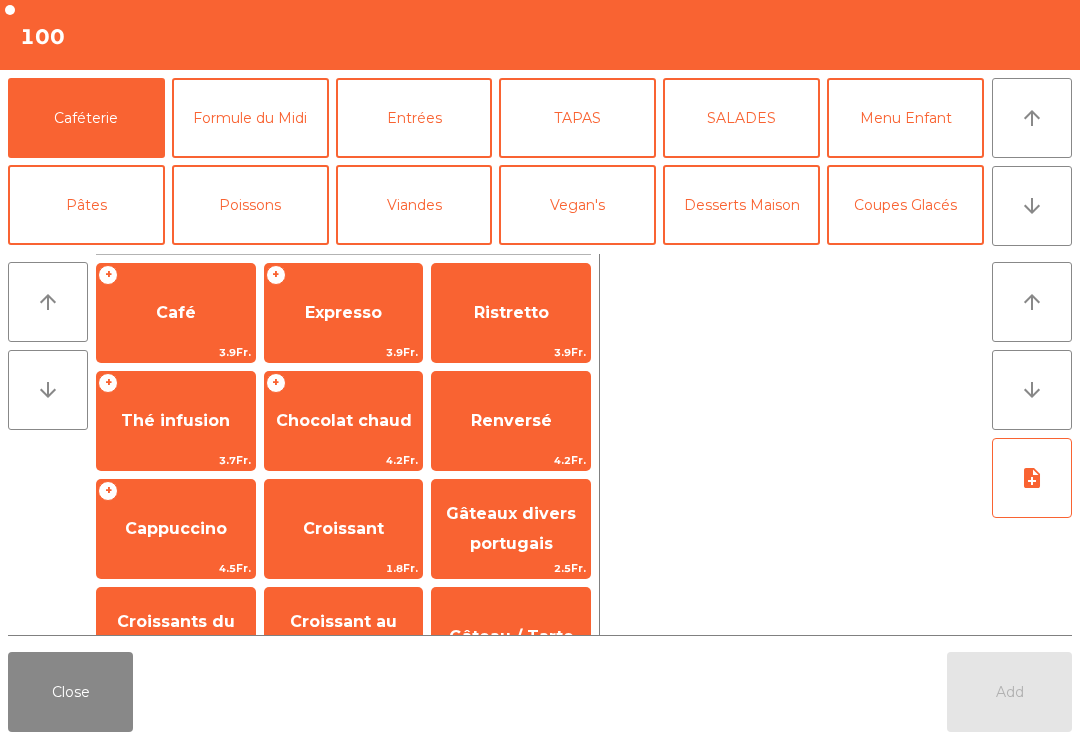 click on "arrow_downward" 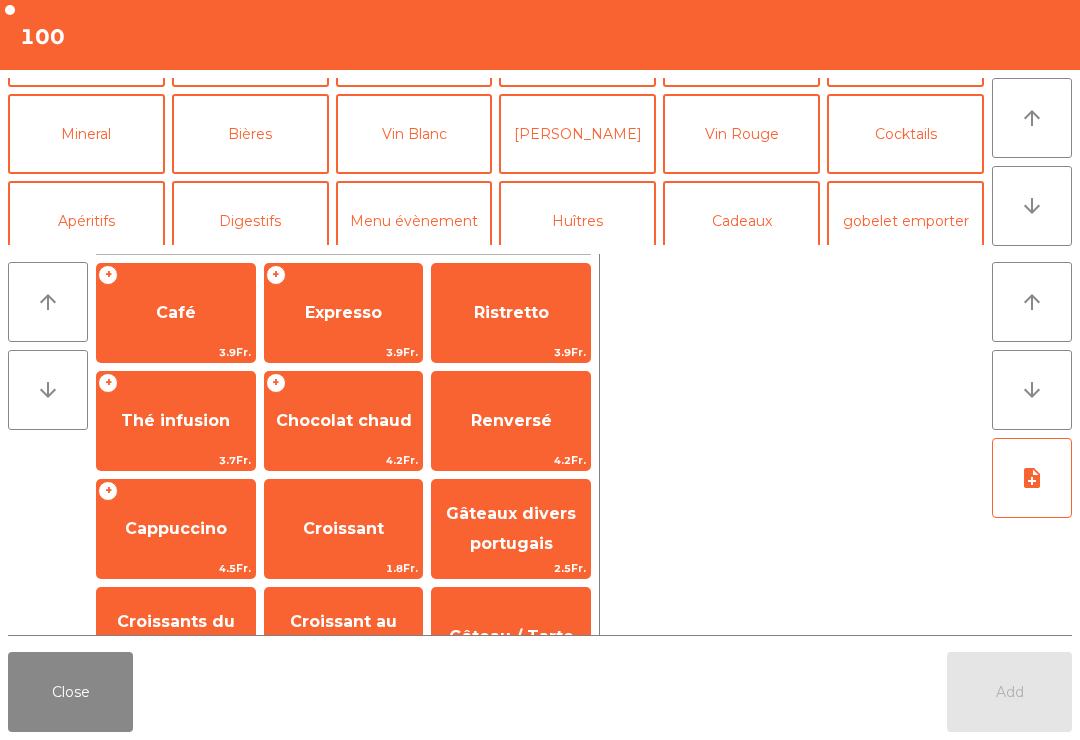 scroll, scrollTop: 174, scrollLeft: 0, axis: vertical 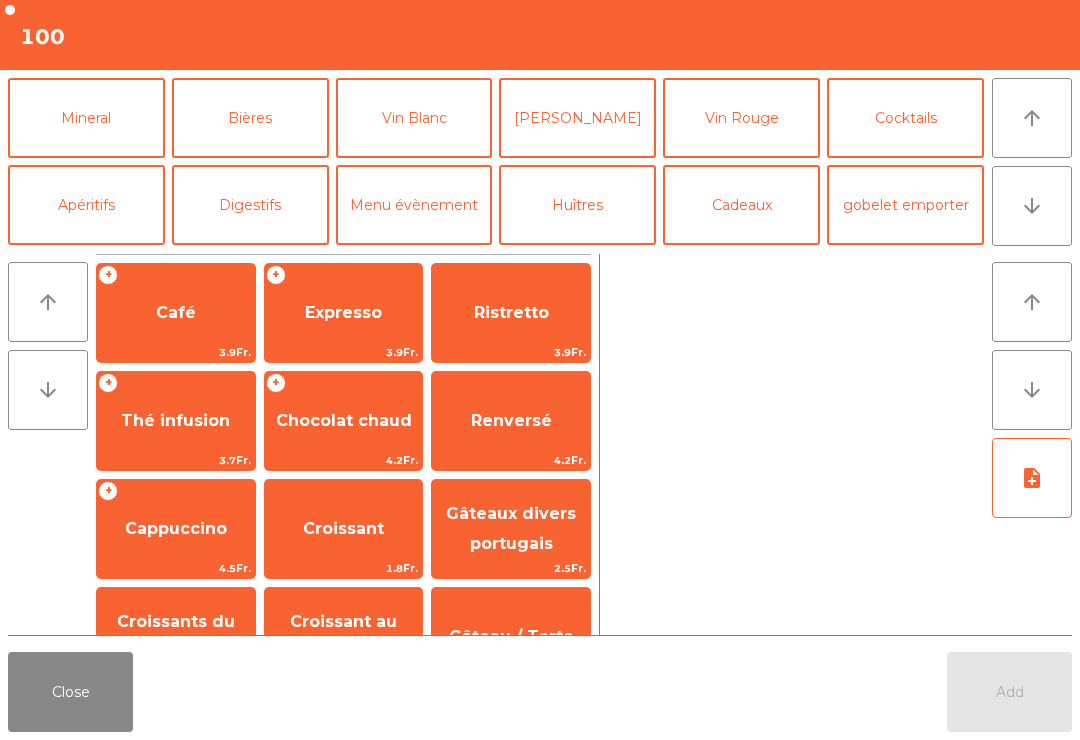 click on "Mineral" 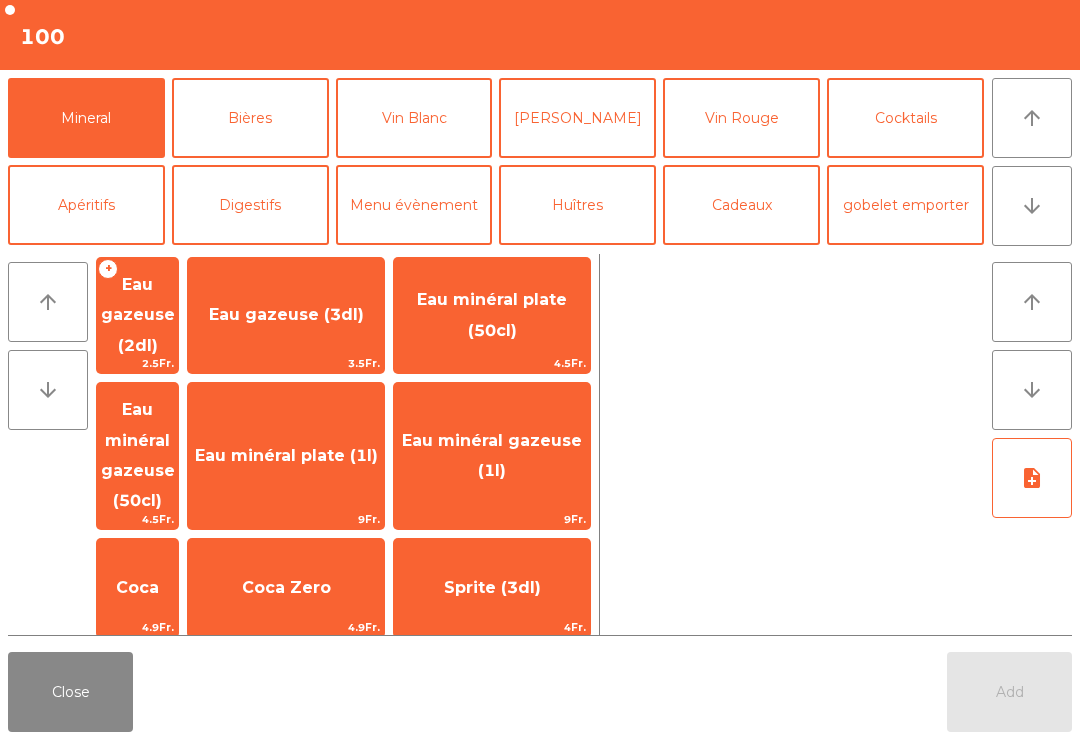 scroll, scrollTop: 8, scrollLeft: 0, axis: vertical 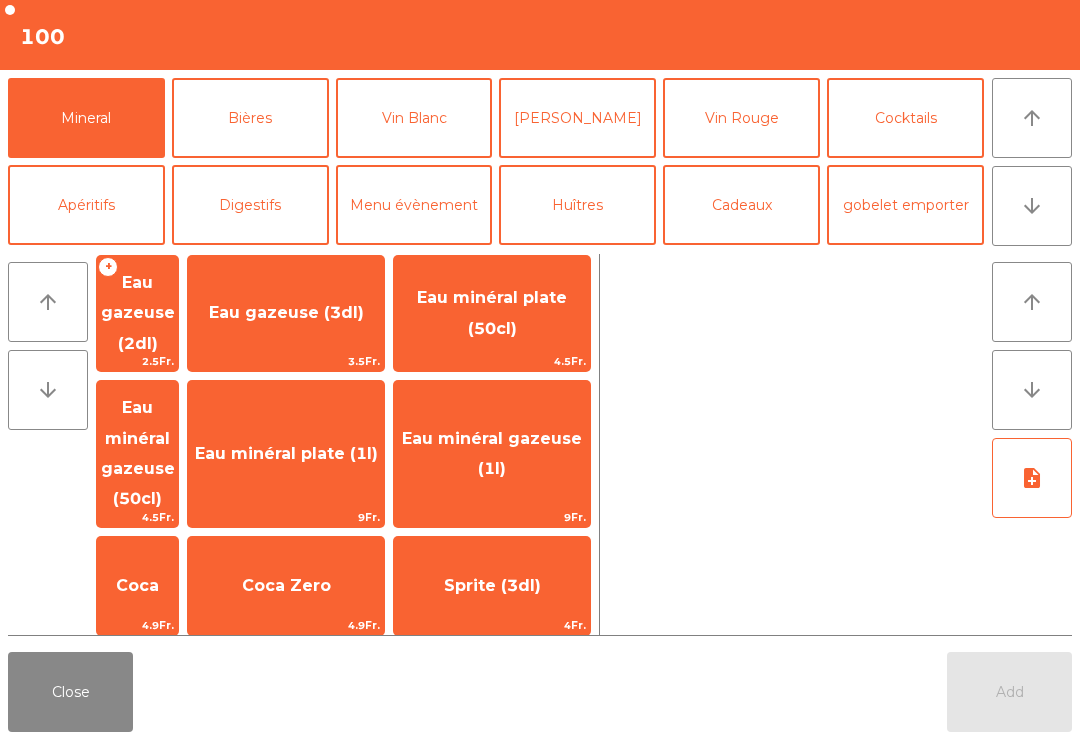 click on "Eau minéral gazeuse (50cl)" 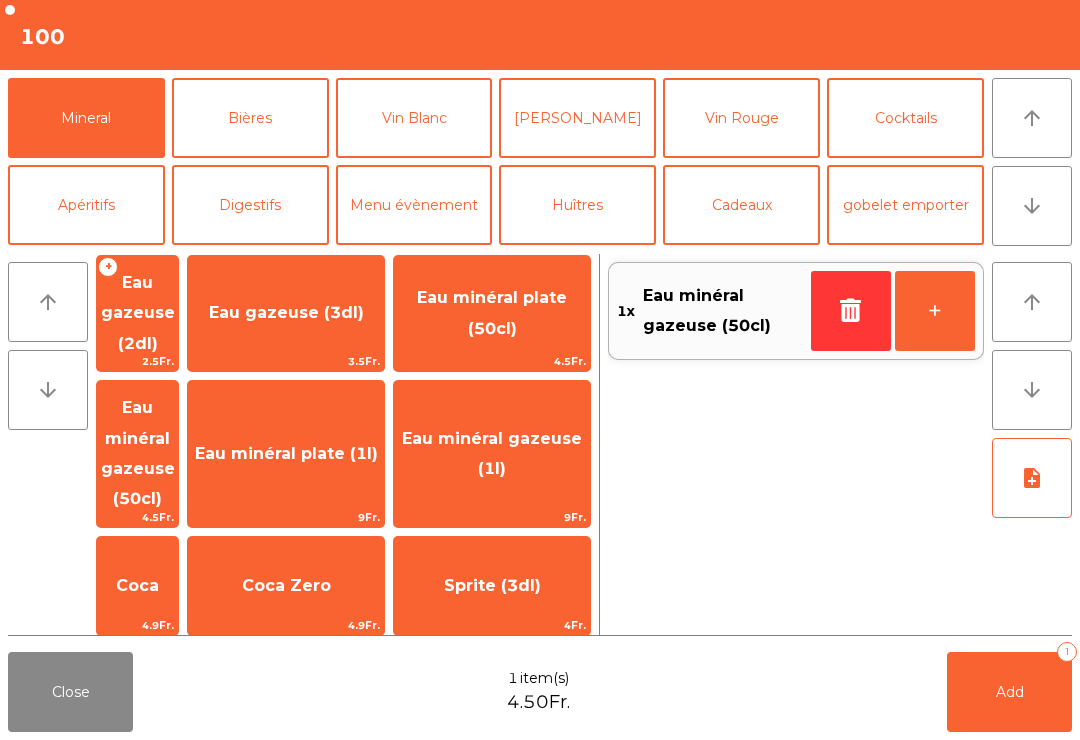 click on "arrow_downward" 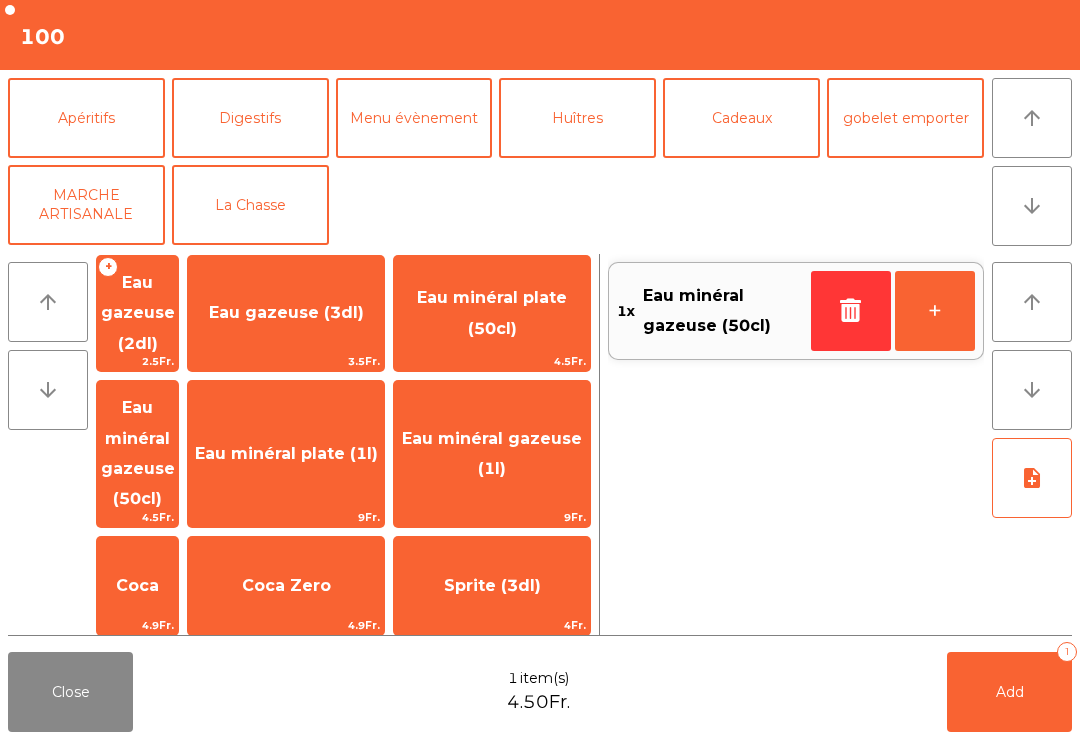 scroll, scrollTop: 348, scrollLeft: 0, axis: vertical 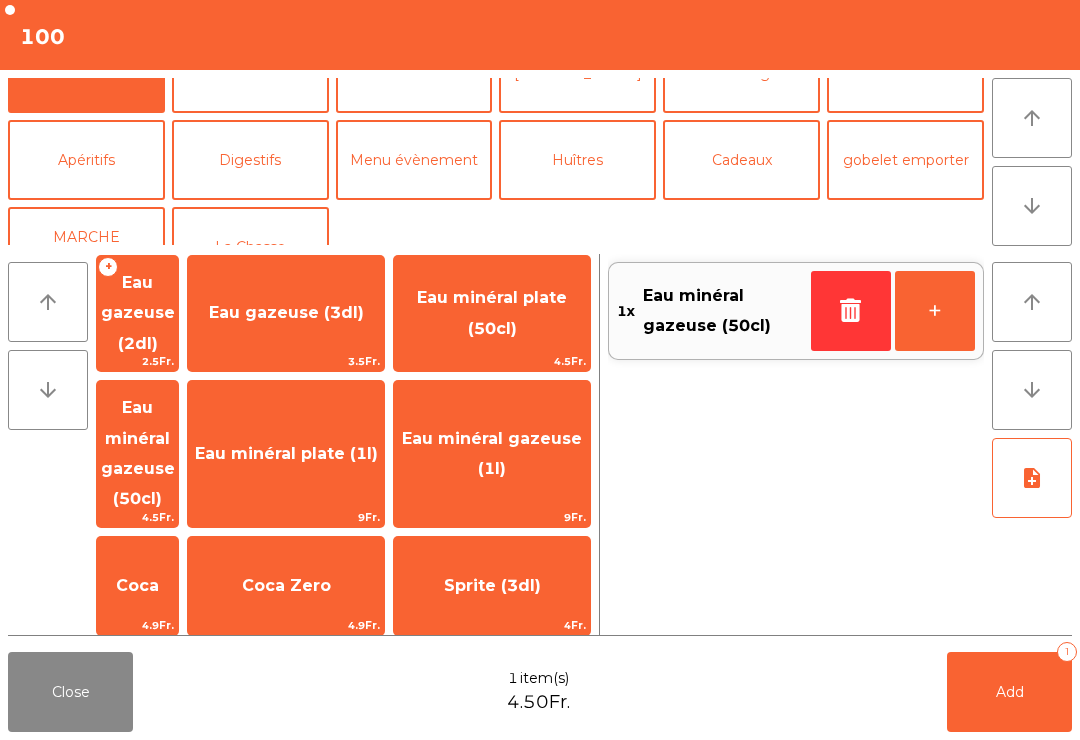 click on "arrow_upward" 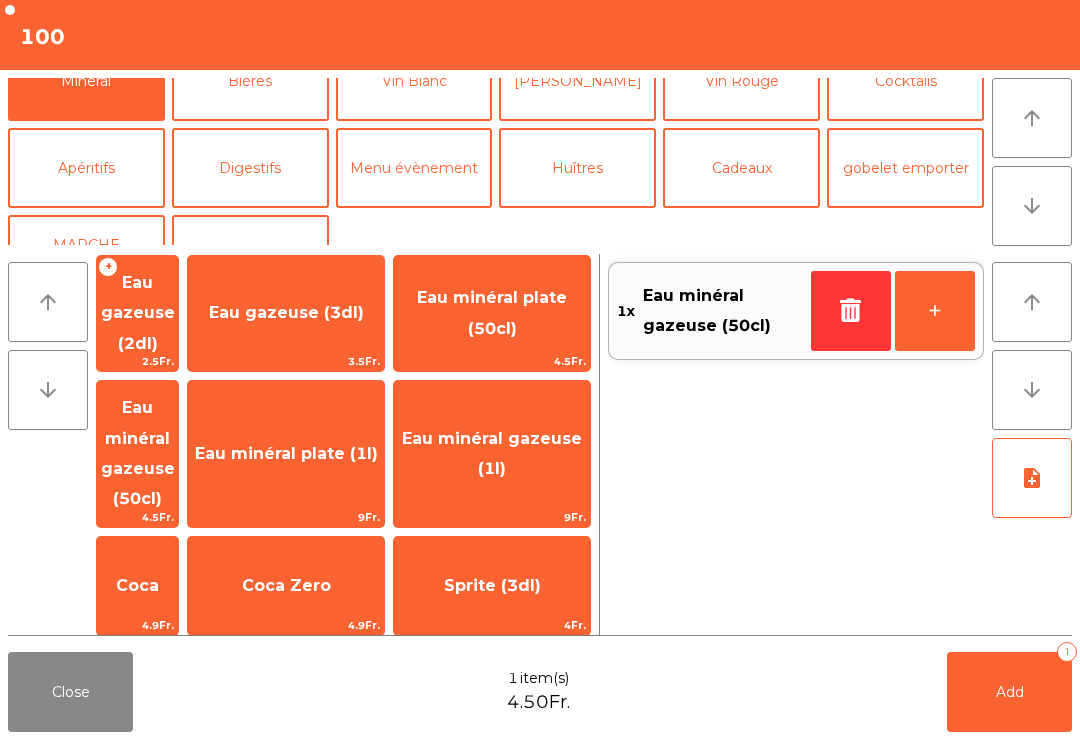 click on "arrow_upward" 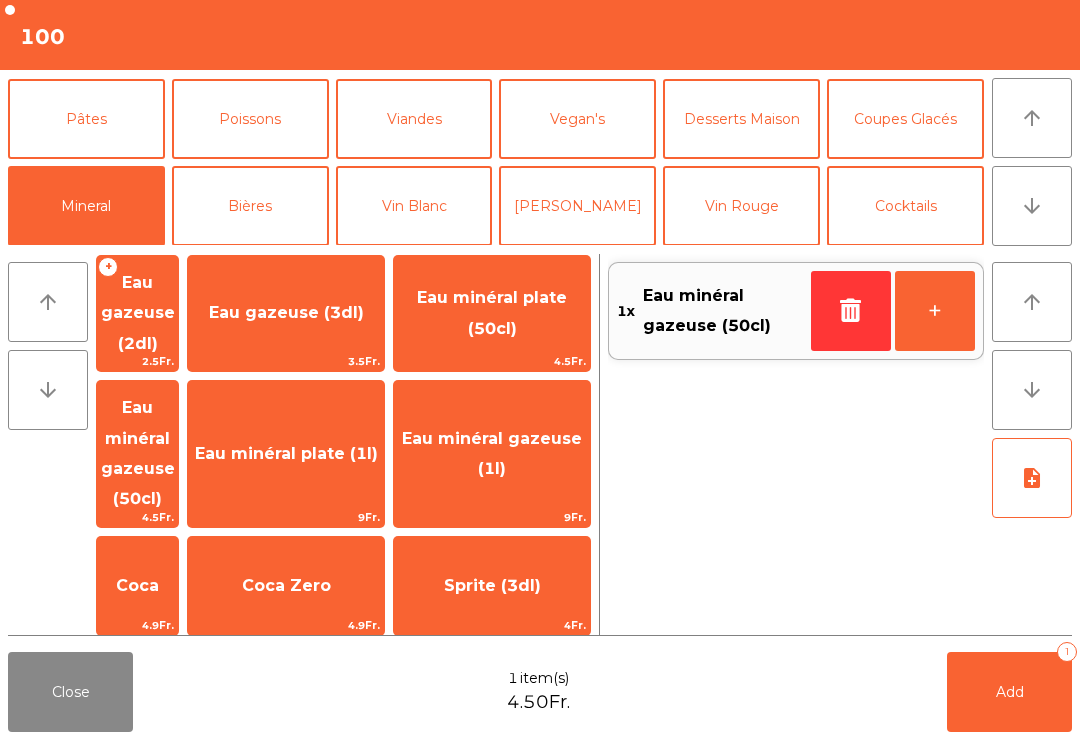 scroll, scrollTop: -38, scrollLeft: 0, axis: vertical 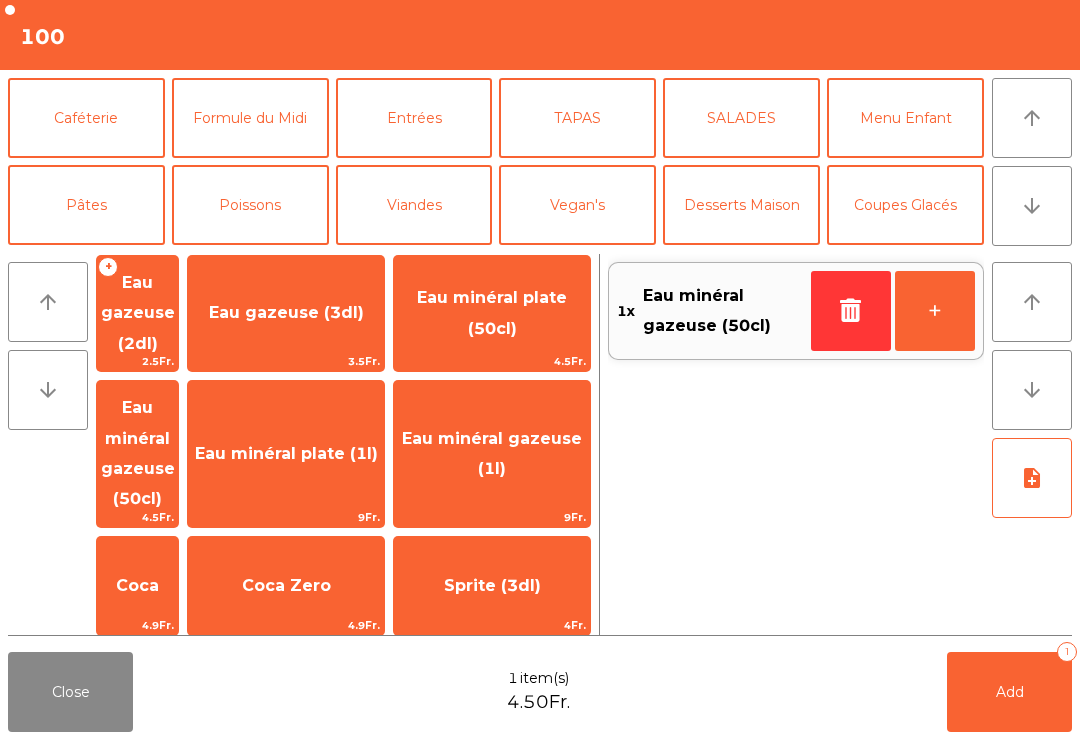 click on "Pâtes" 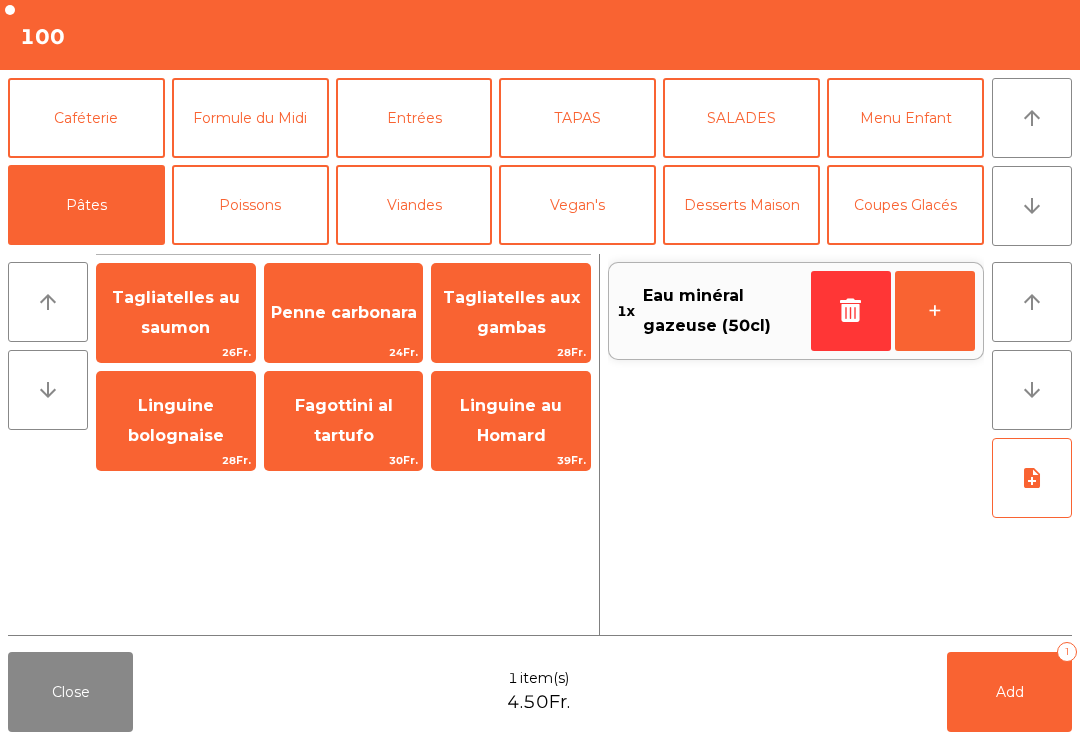 scroll, scrollTop: 0, scrollLeft: 0, axis: both 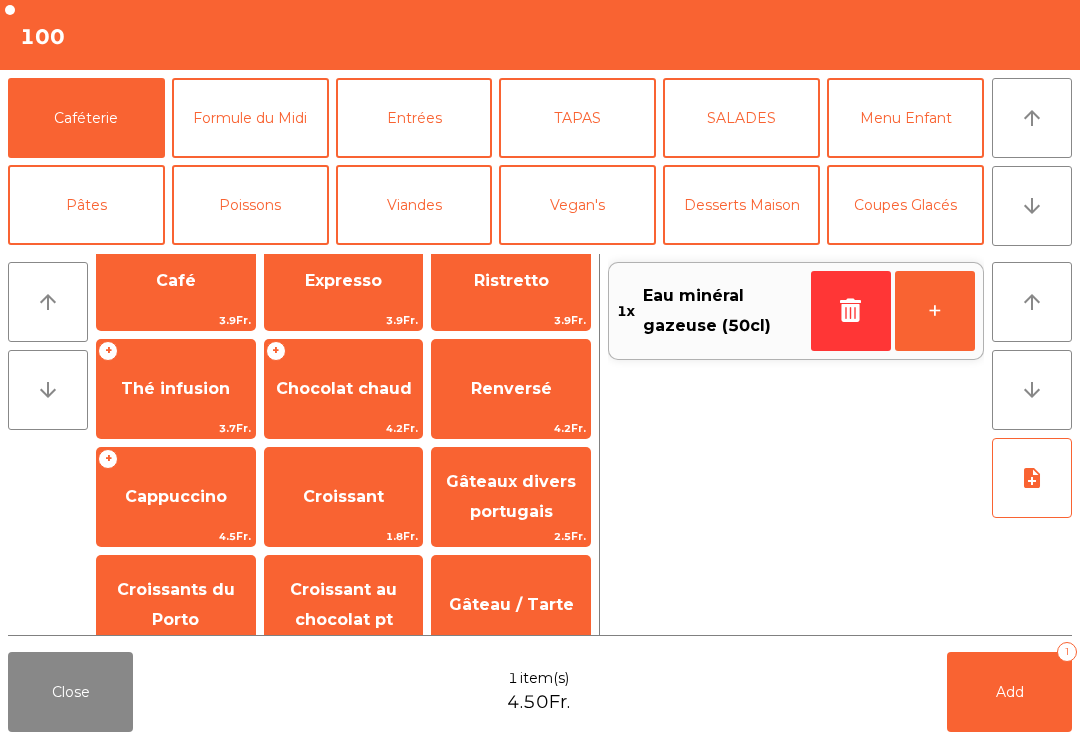 click on "3.9Fr." 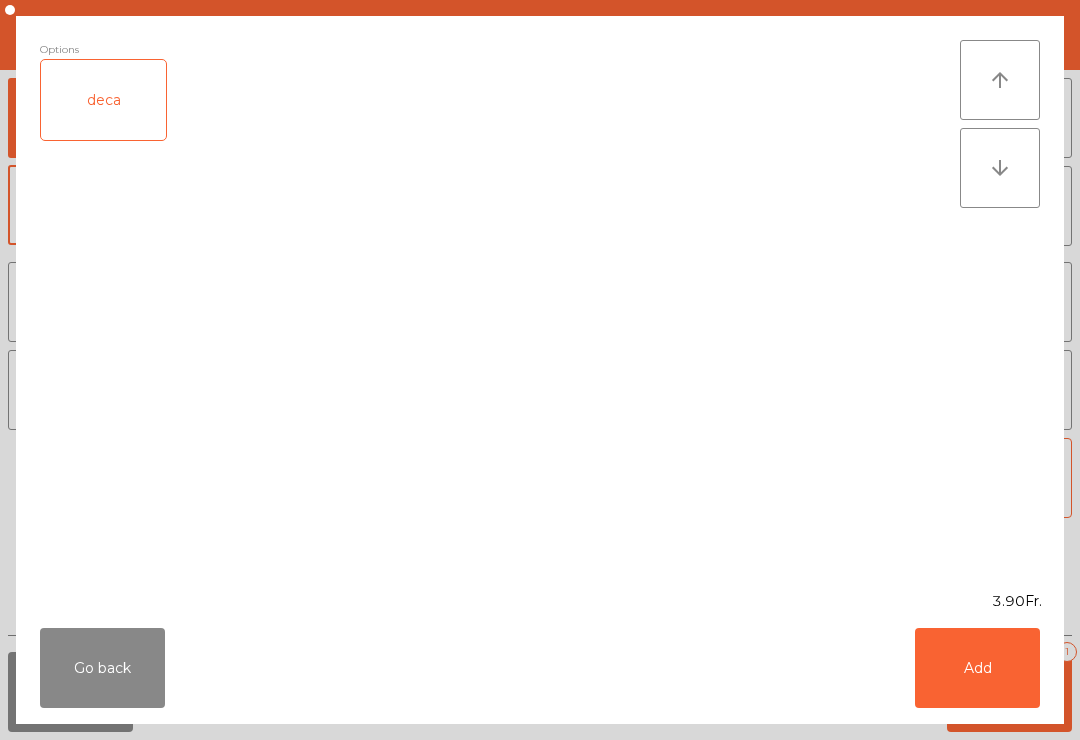 click on "Add" 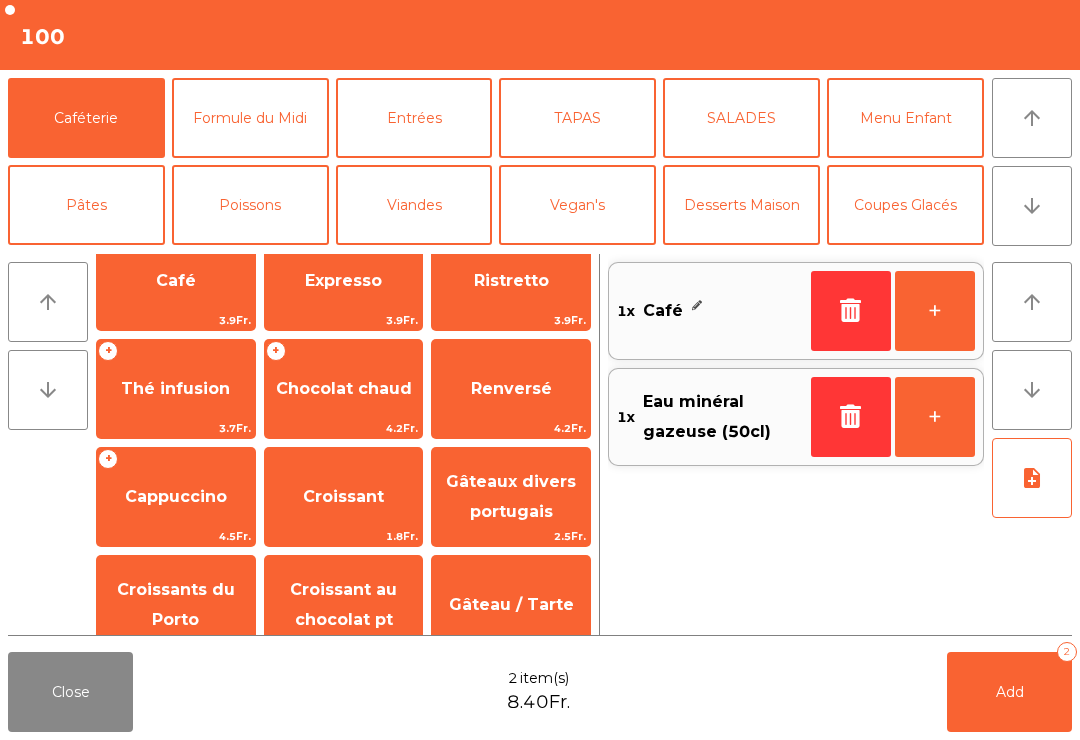 click on "Gâteaux divers portugais" 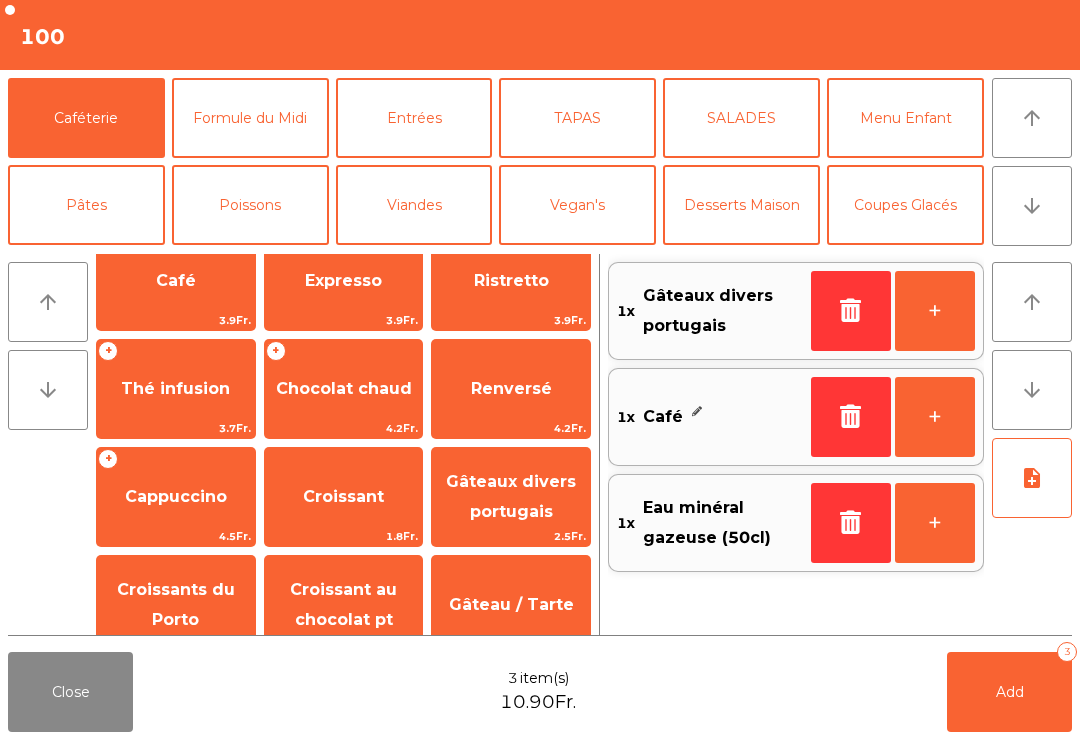 click on "Gâteaux divers portugais" 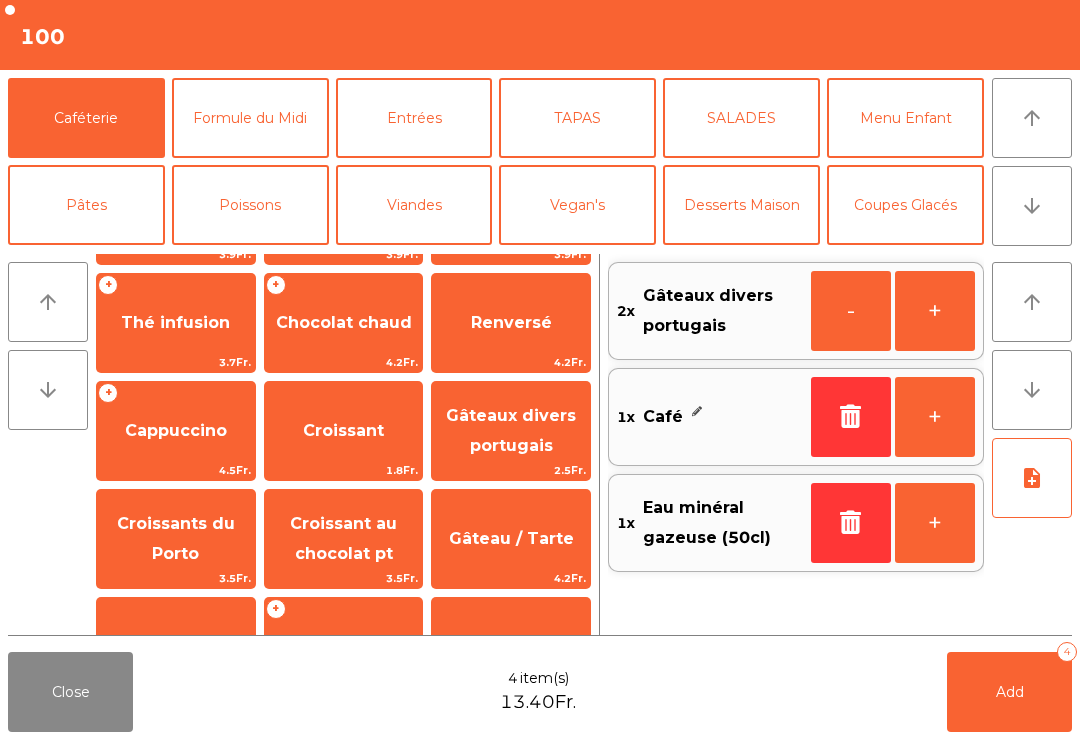 scroll, scrollTop: 117, scrollLeft: 0, axis: vertical 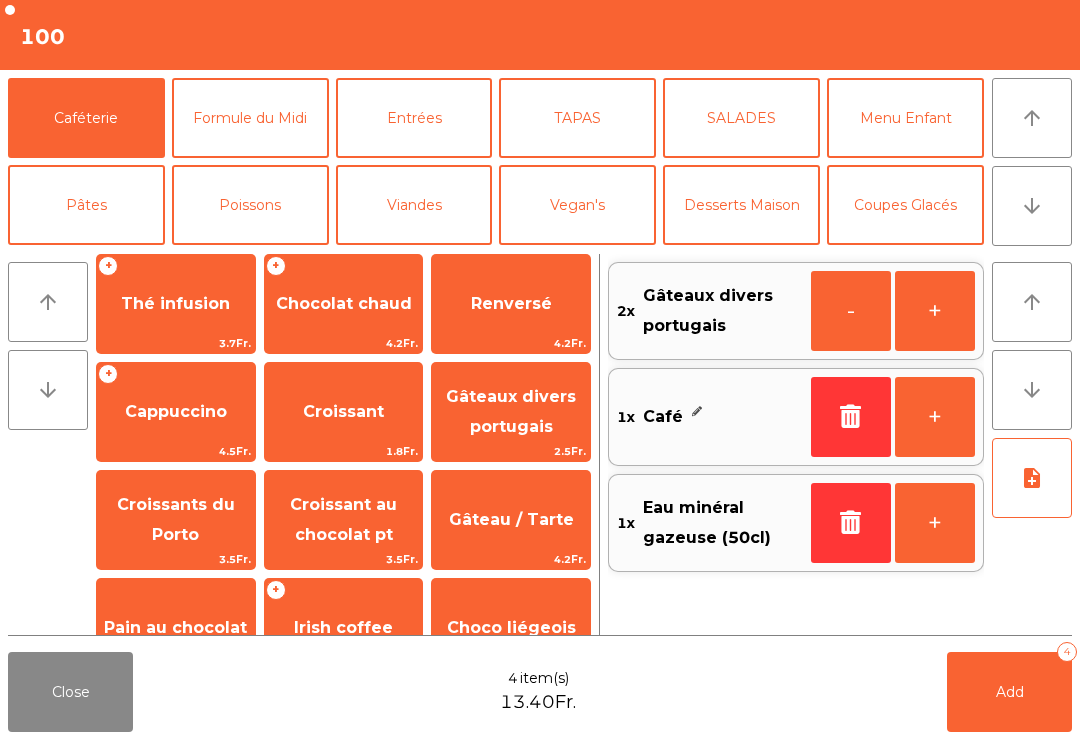 click on "Croissant au chocolat pt" 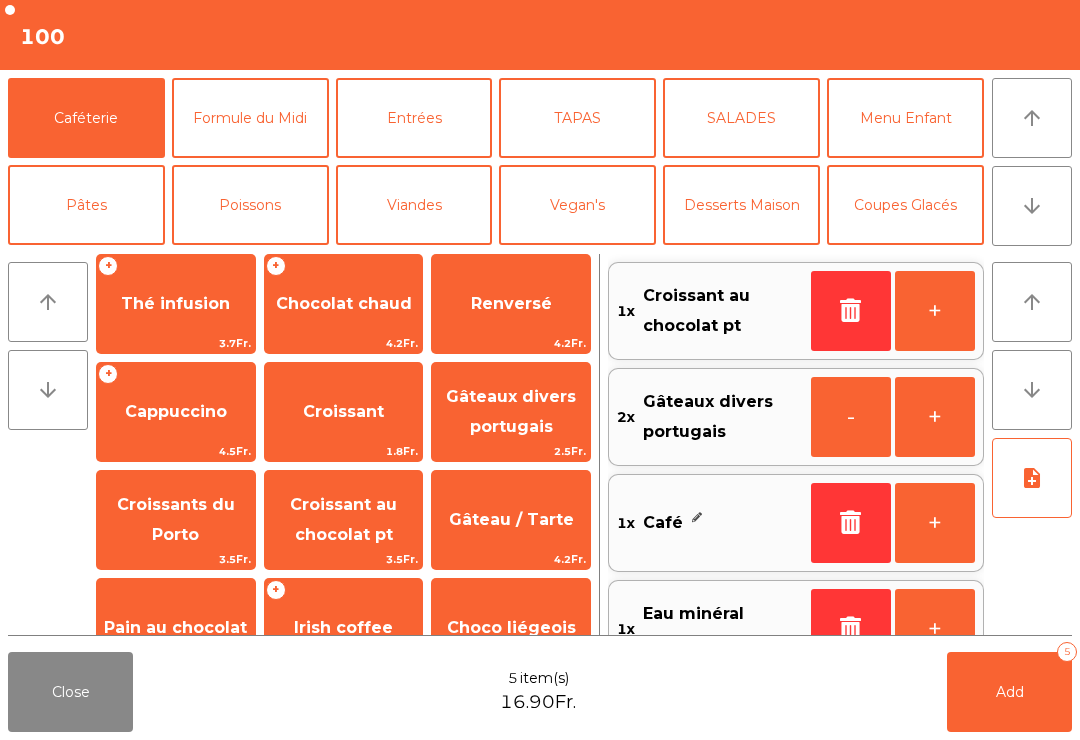 click on "Croissants du Porto" 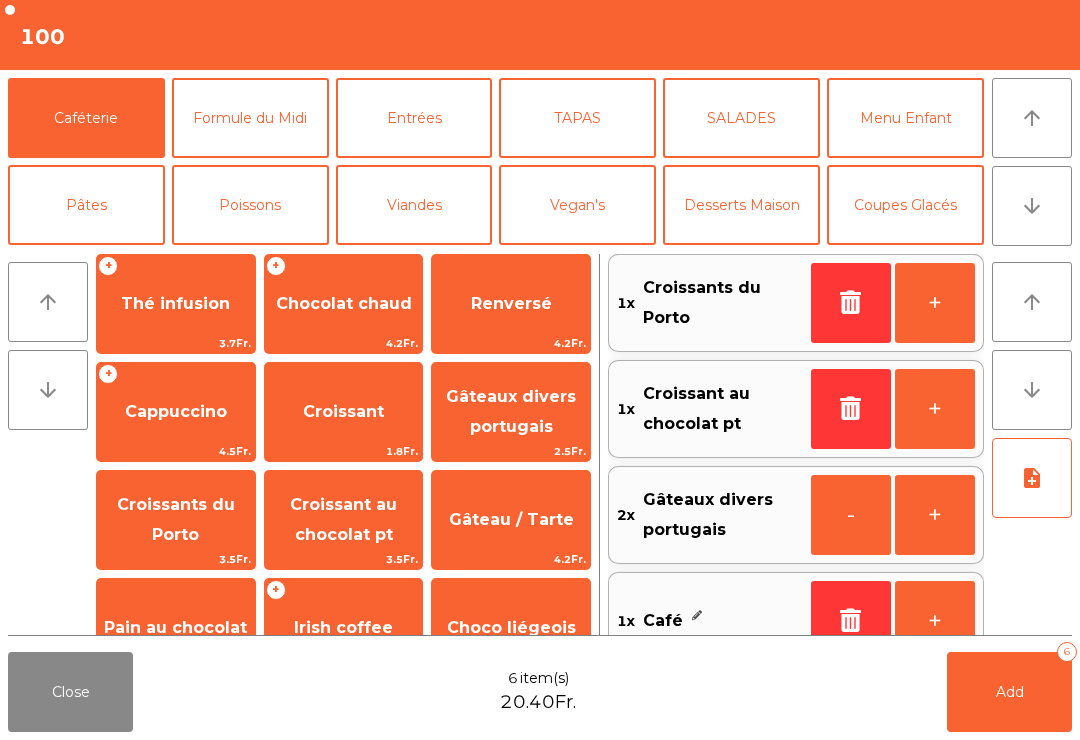 scroll, scrollTop: 8, scrollLeft: 0, axis: vertical 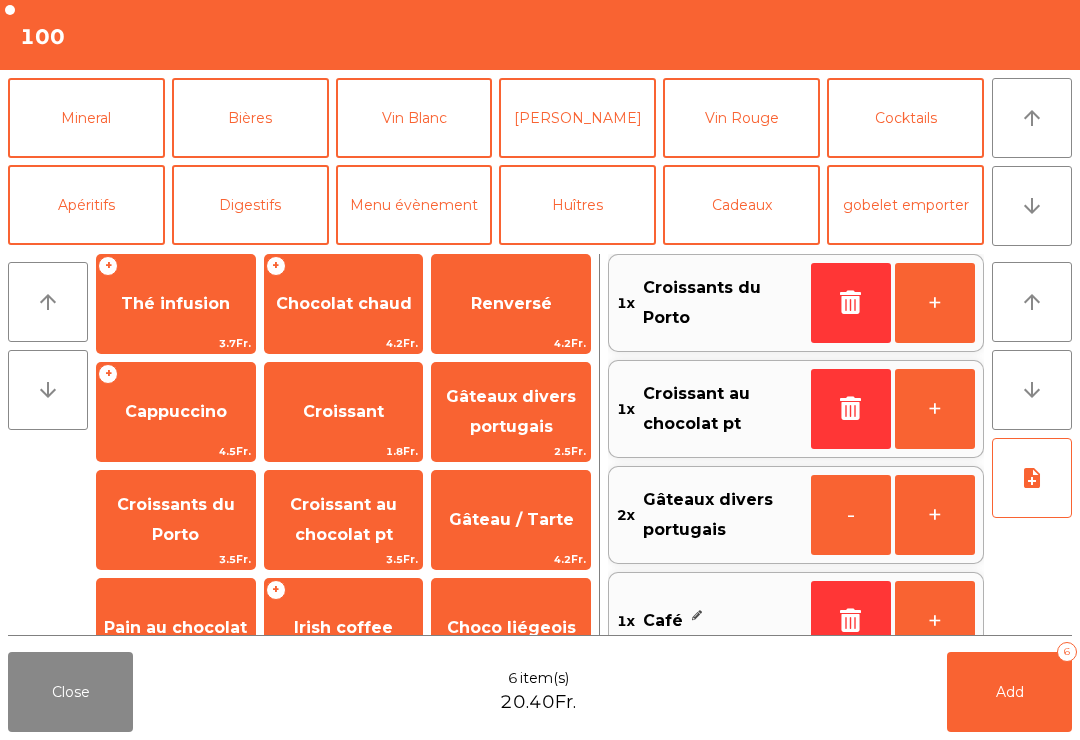 click on "Mineral" 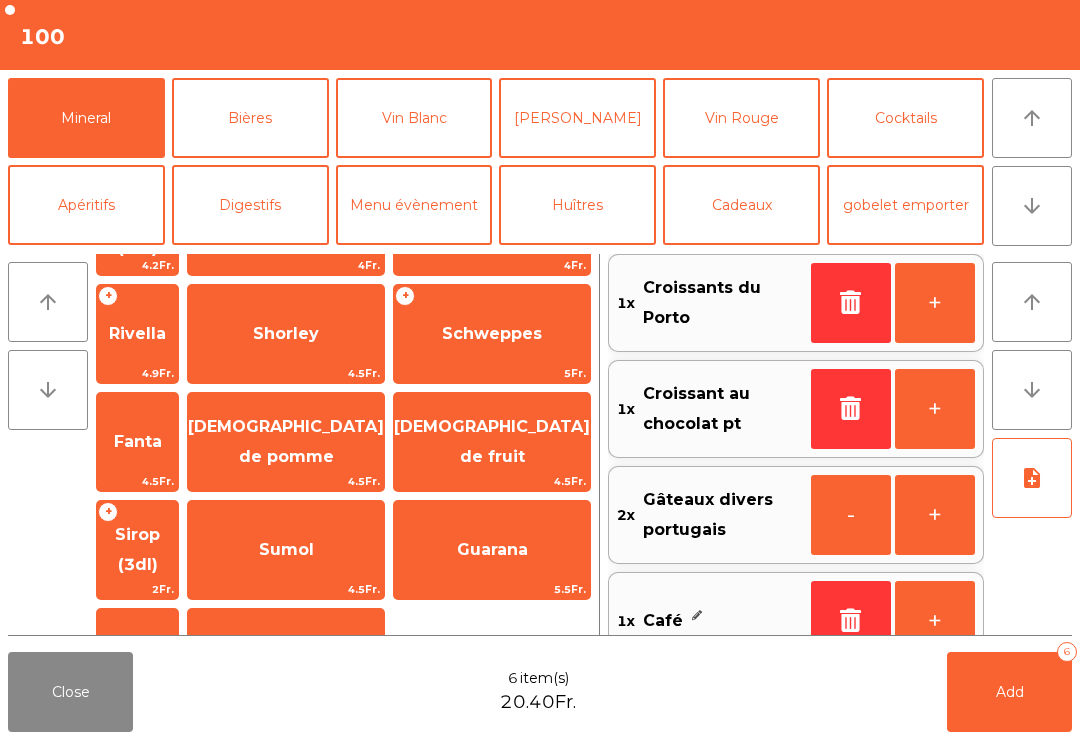 scroll, scrollTop: 492, scrollLeft: 0, axis: vertical 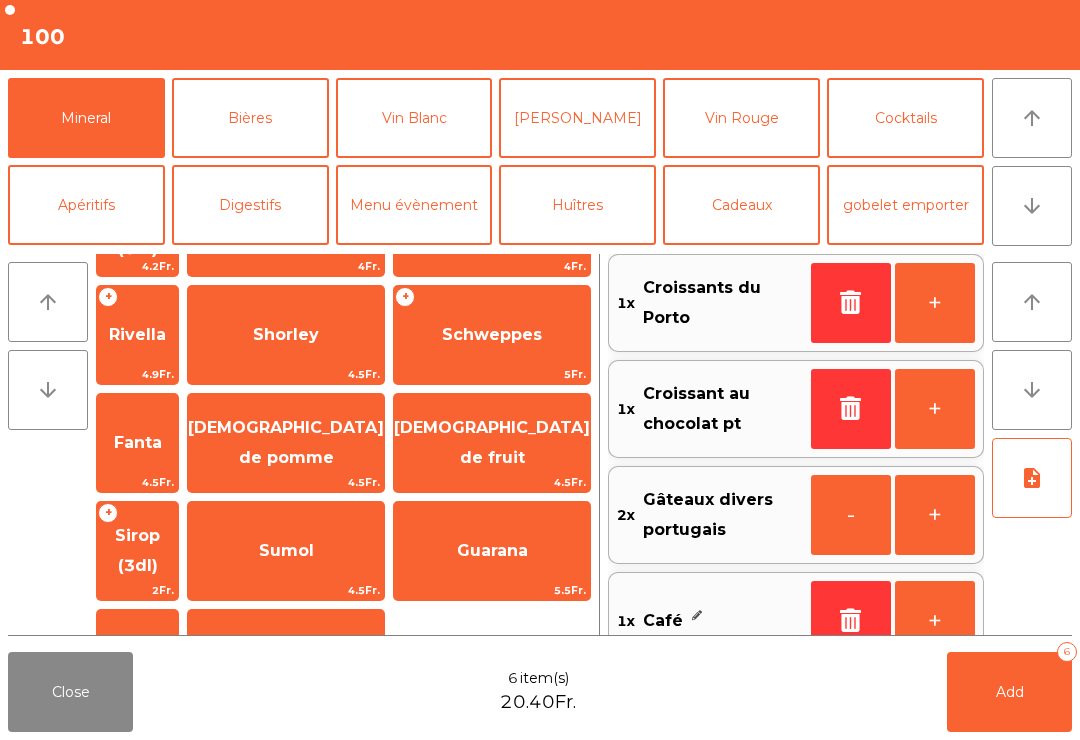 click on "Sirop (3dl)" 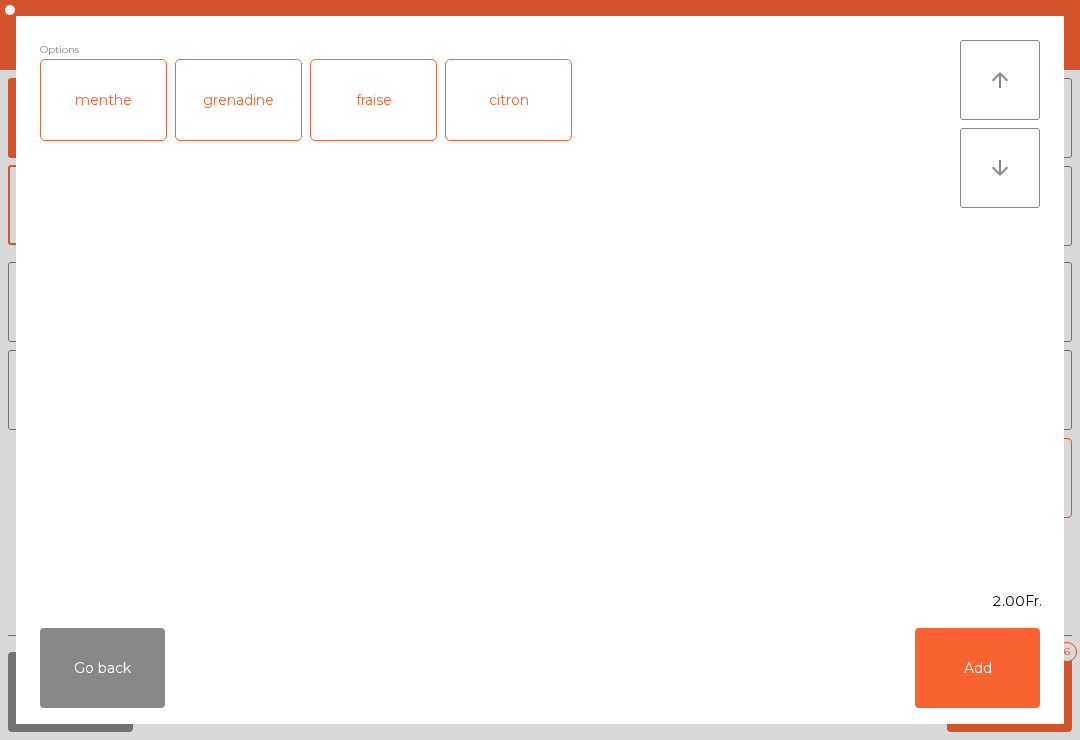 click on "grenadine" 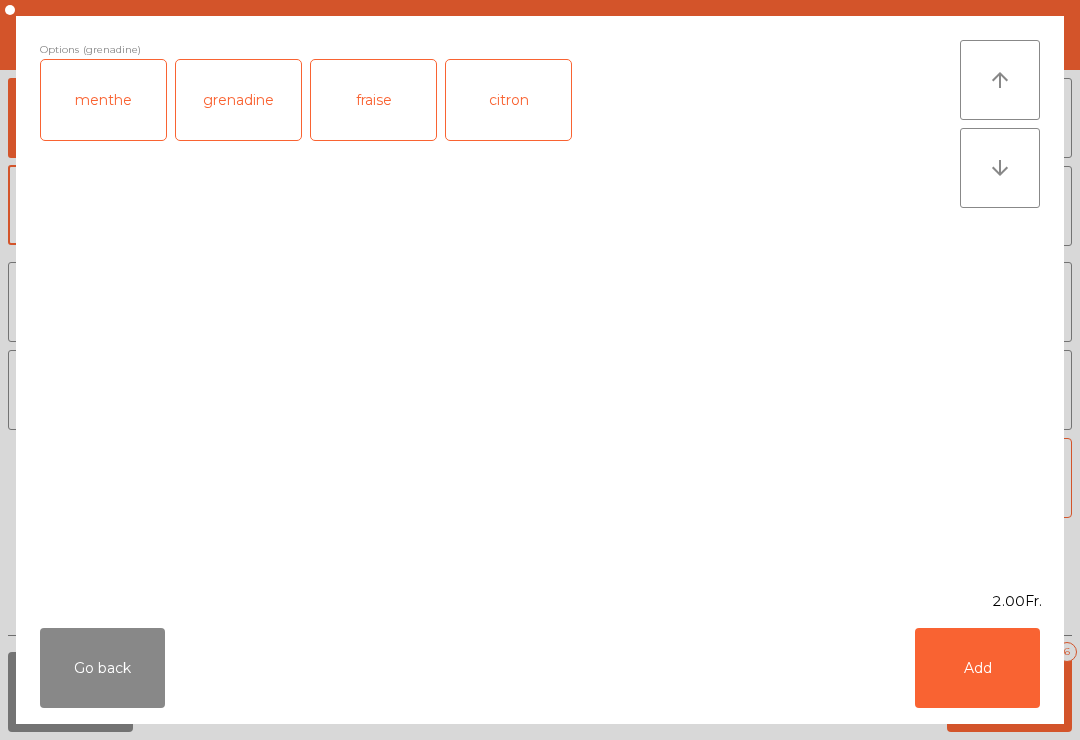 click on "grenadine" 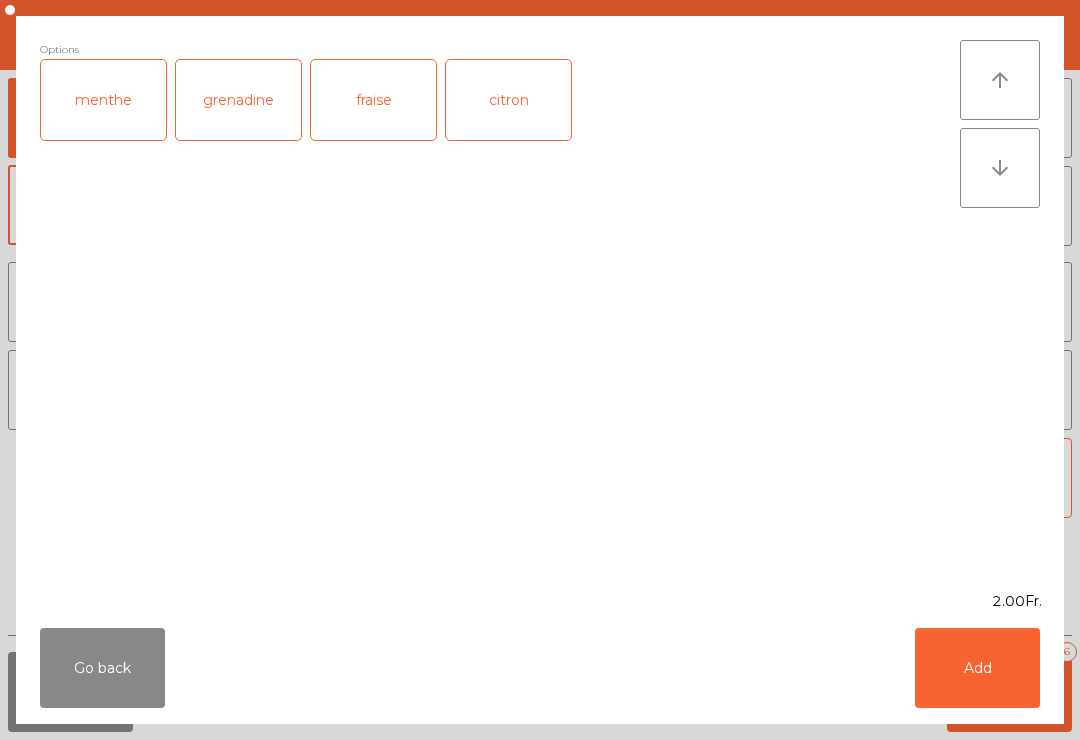 click on "grenadine" 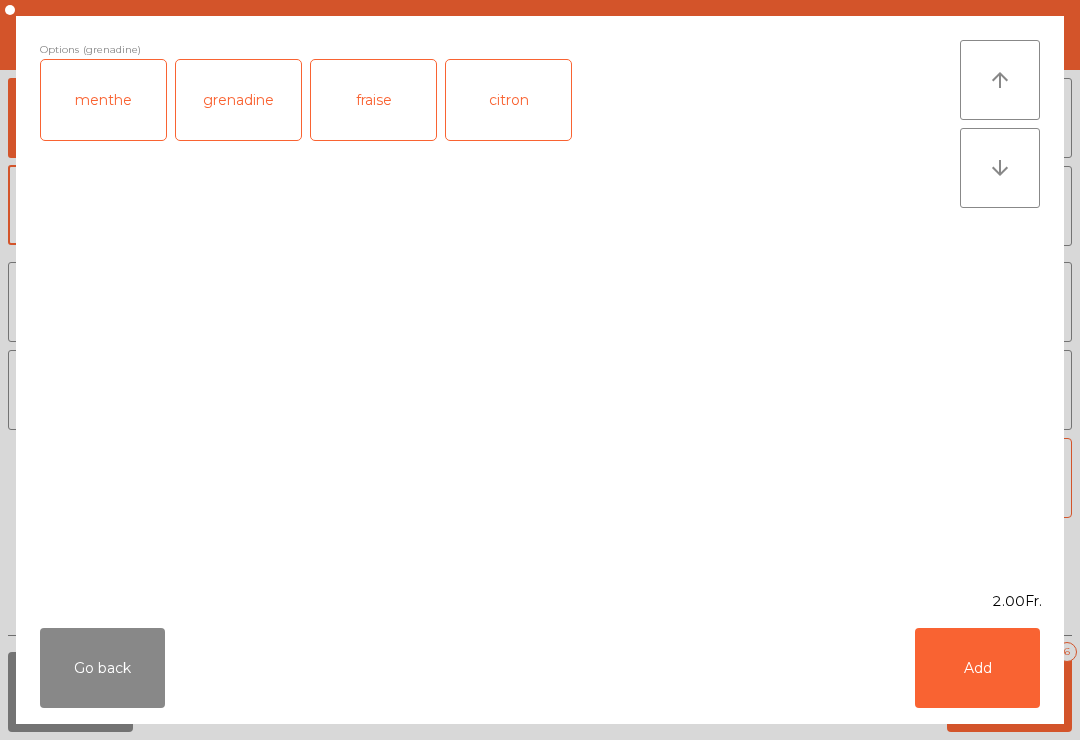 click on "Add" 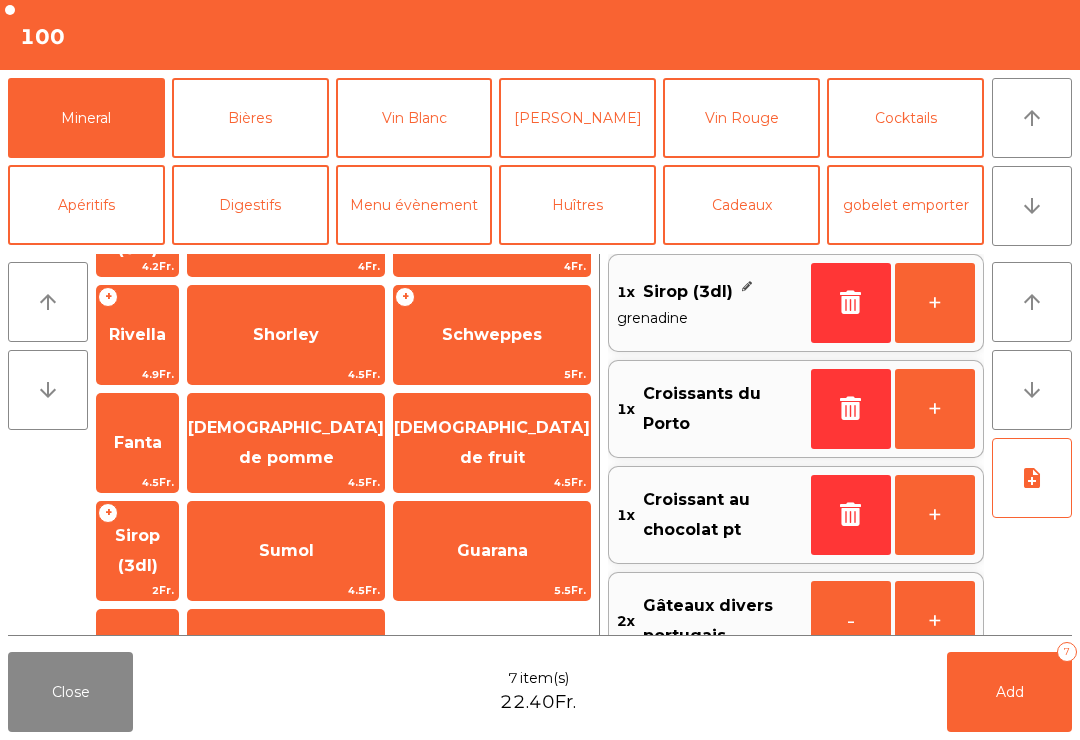 click on "Add" 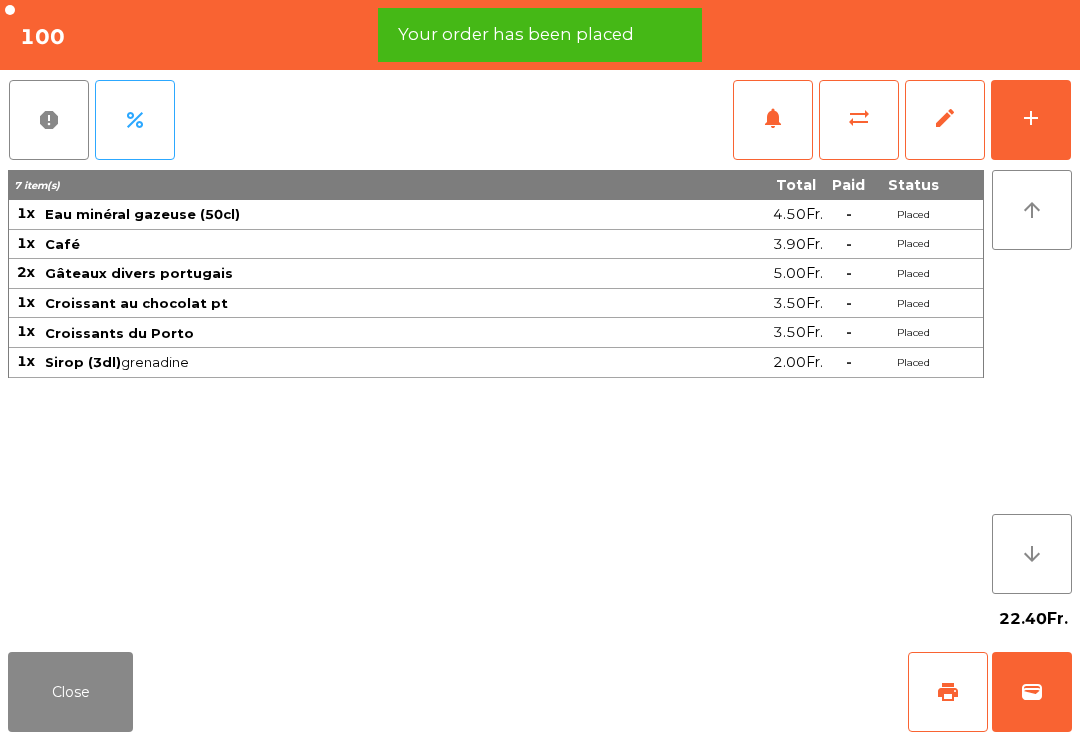 click on "print" 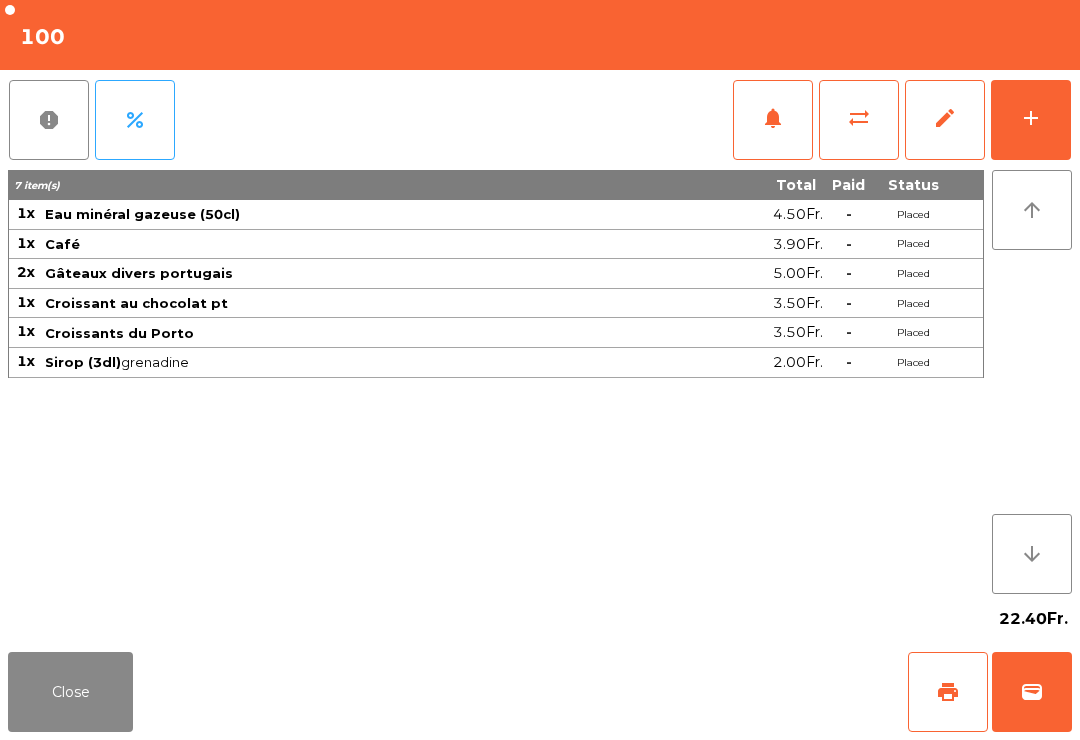 click on "Close" 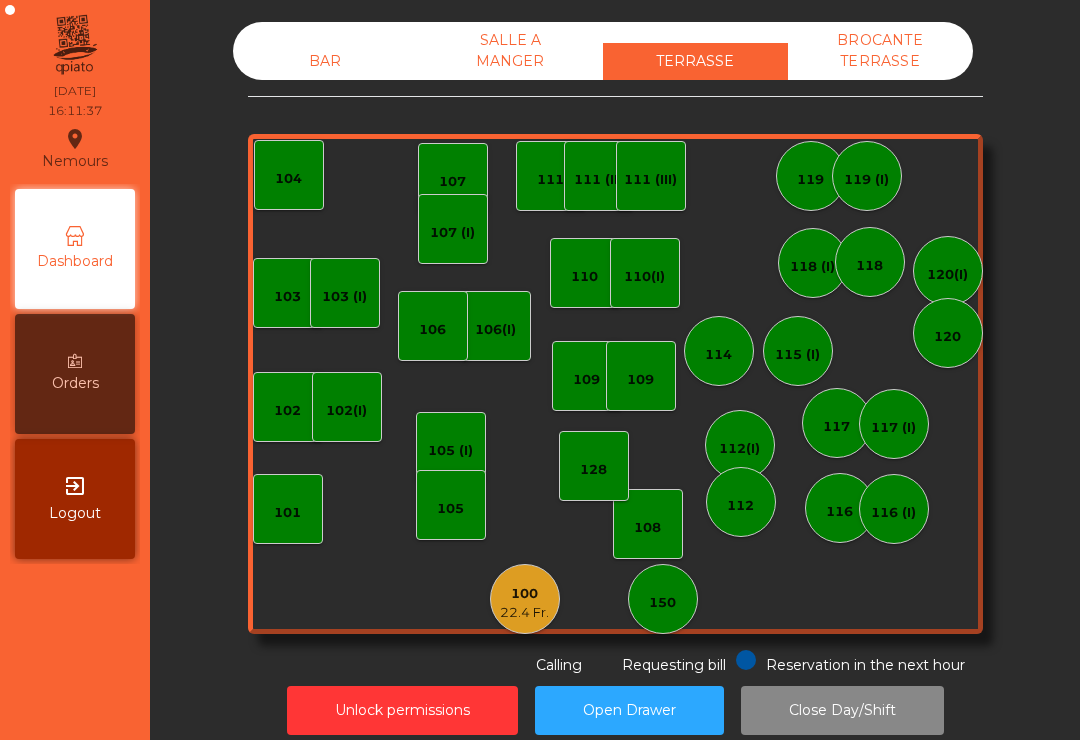 click on "BAR" 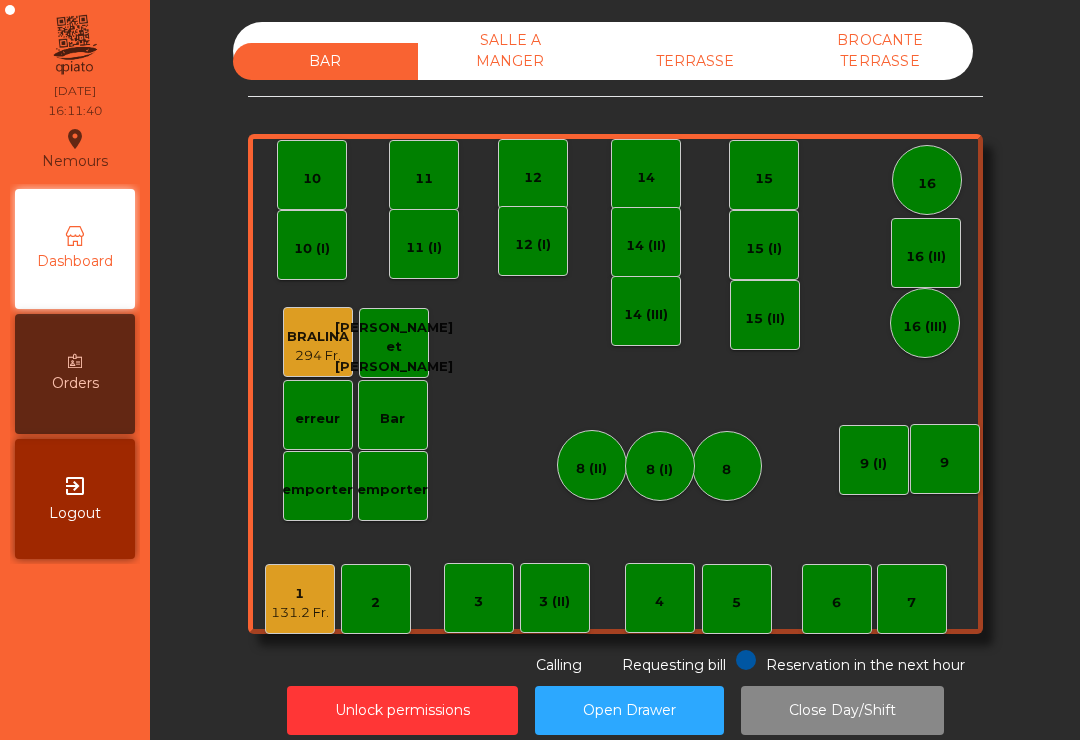 click on "TERRASSE" 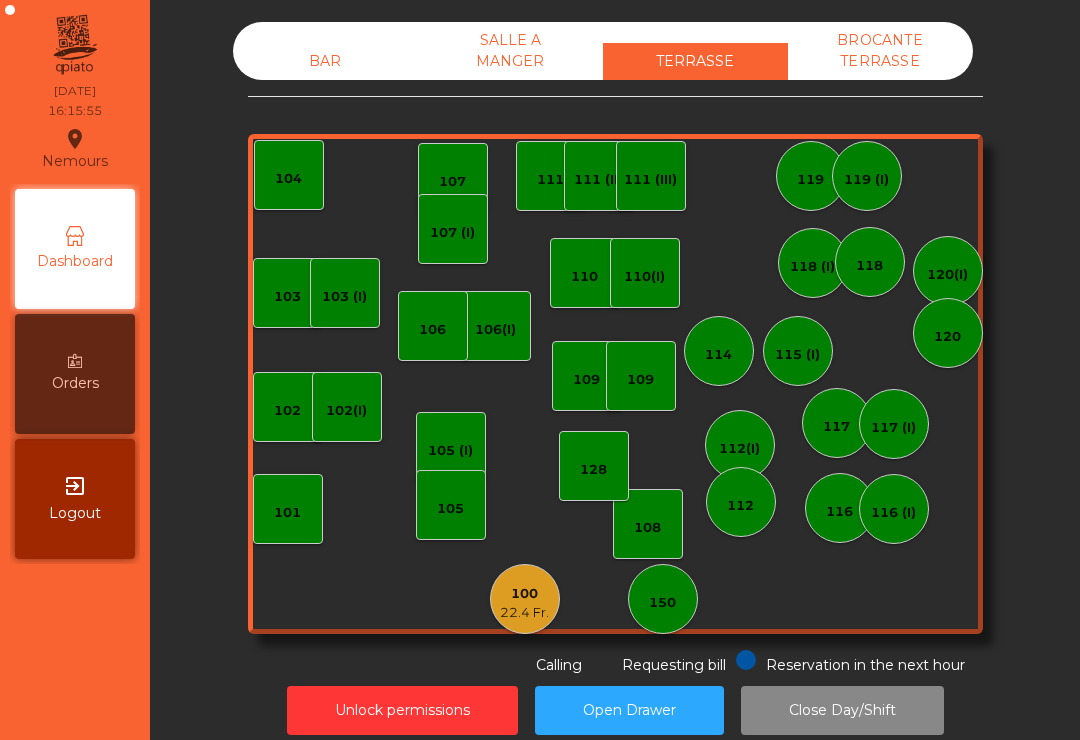 click on "100" 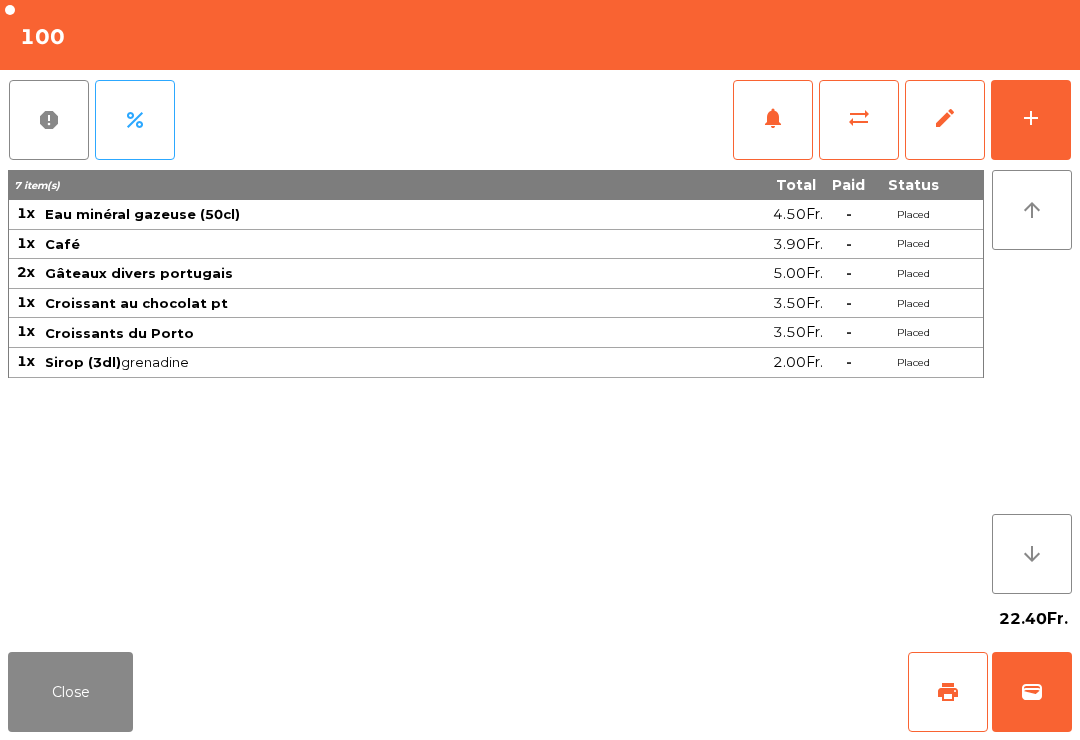 click on "wallet" 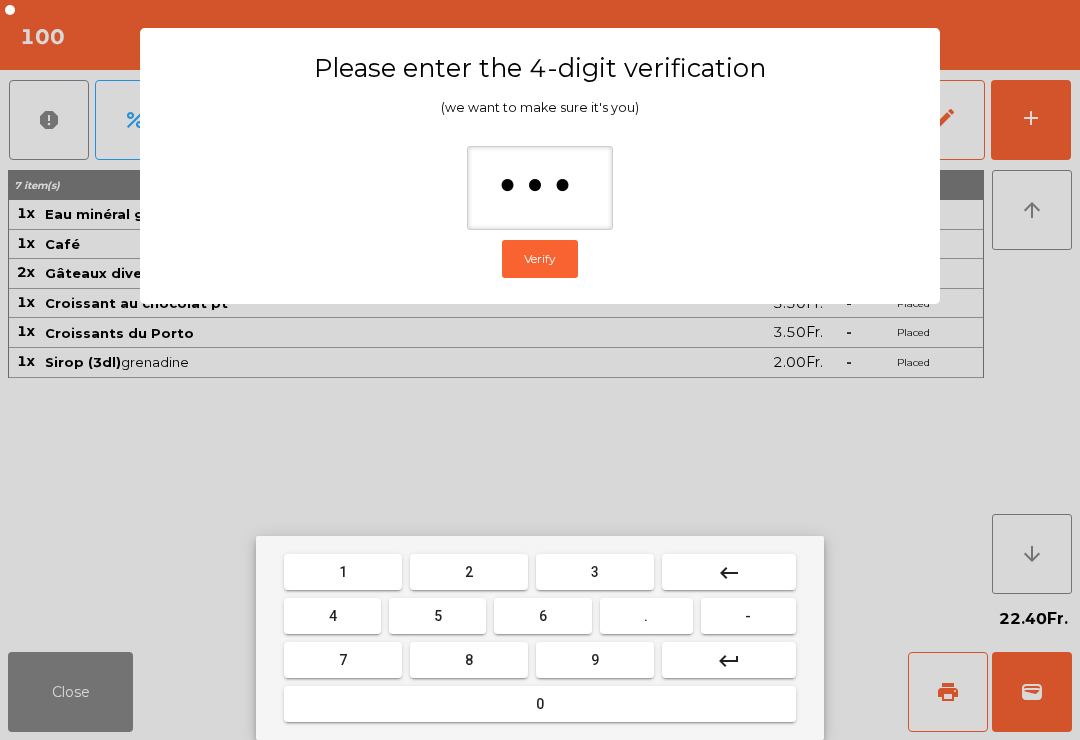 type on "****" 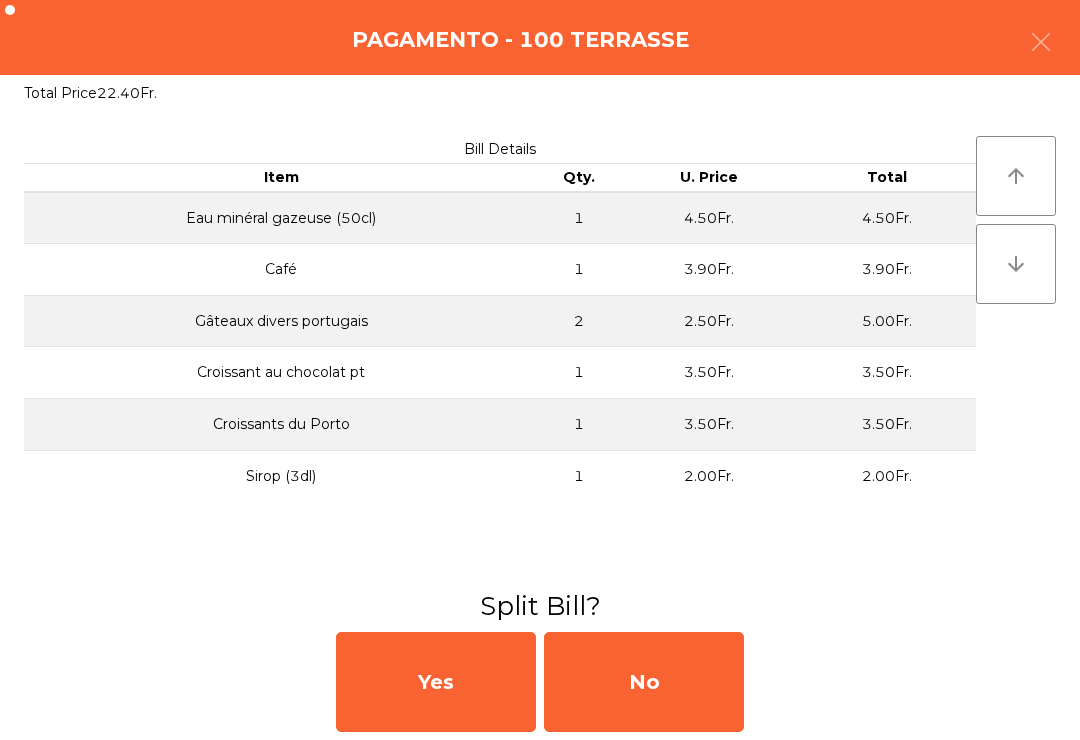 click on "No" 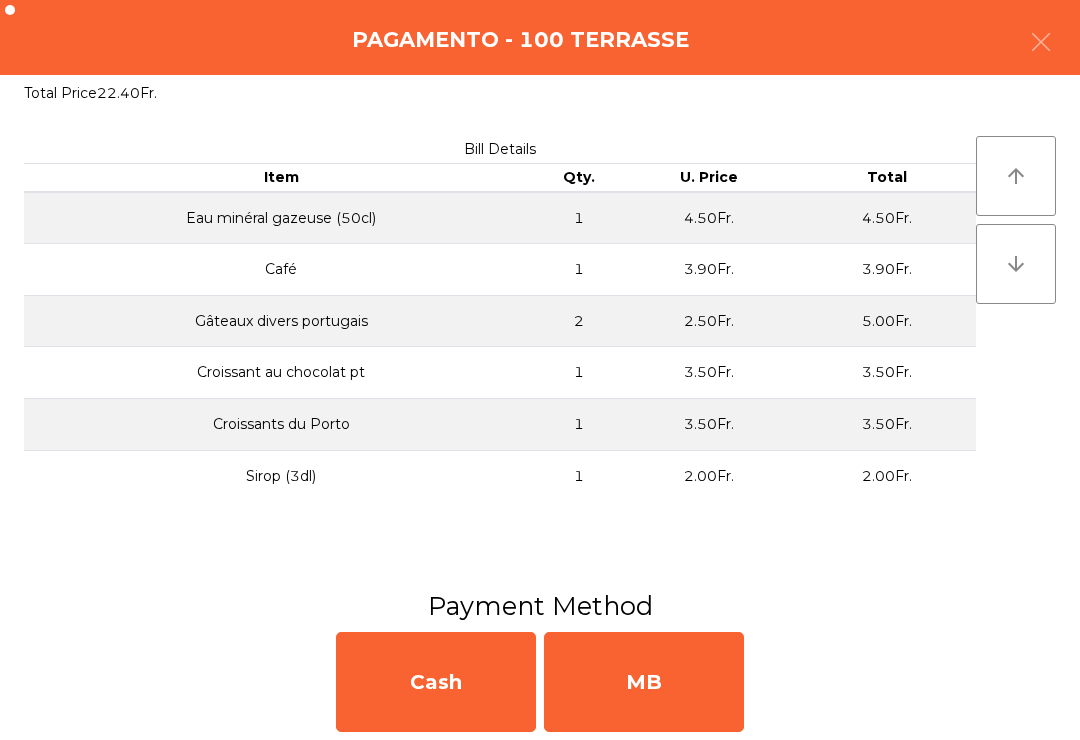 click on "MB" 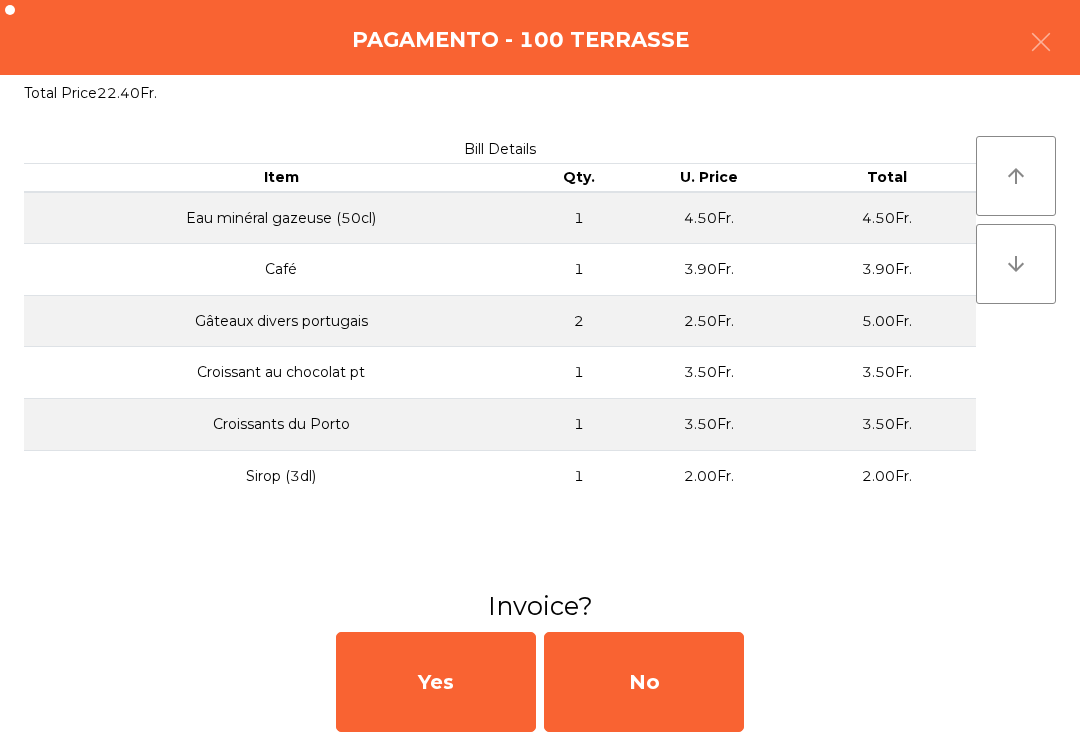 click on "No" 